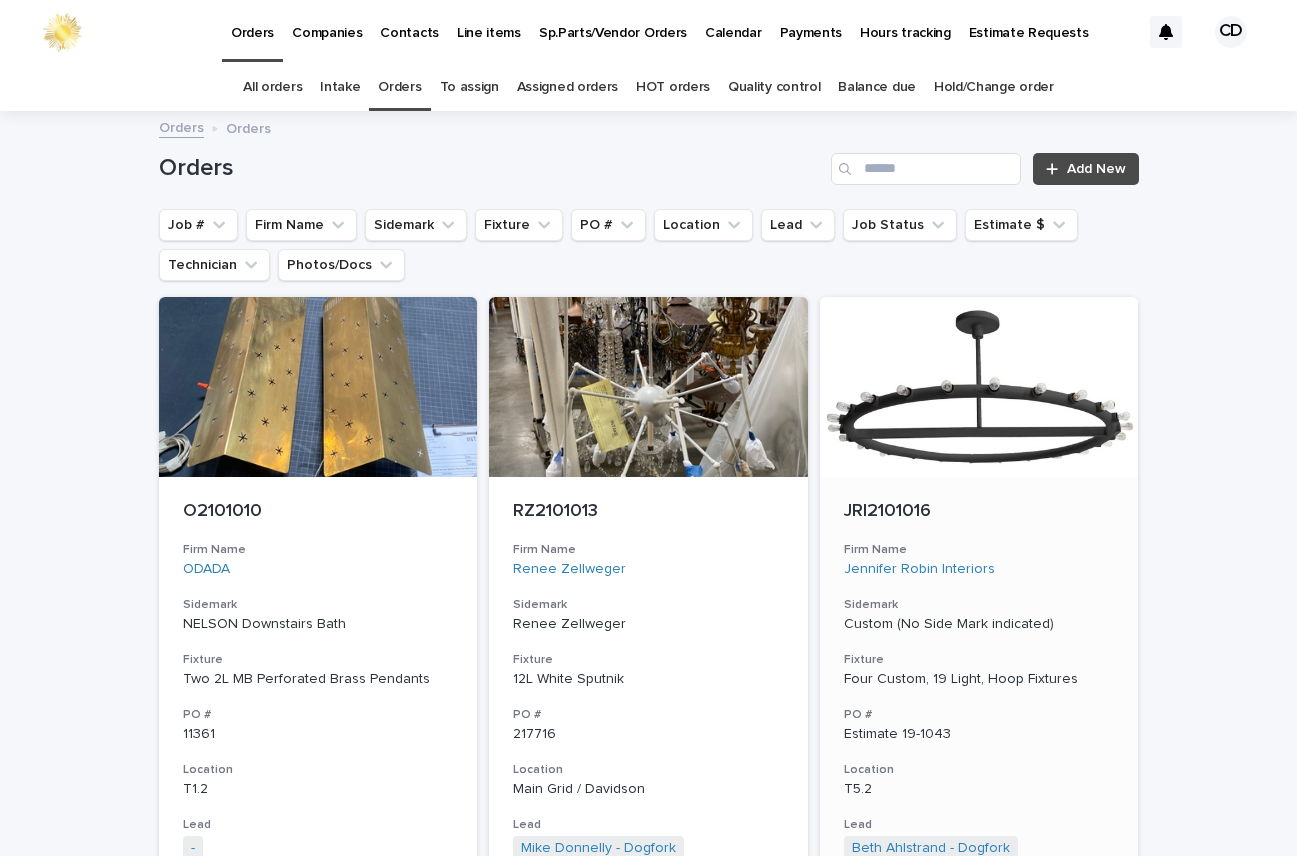 scroll, scrollTop: 0, scrollLeft: 0, axis: both 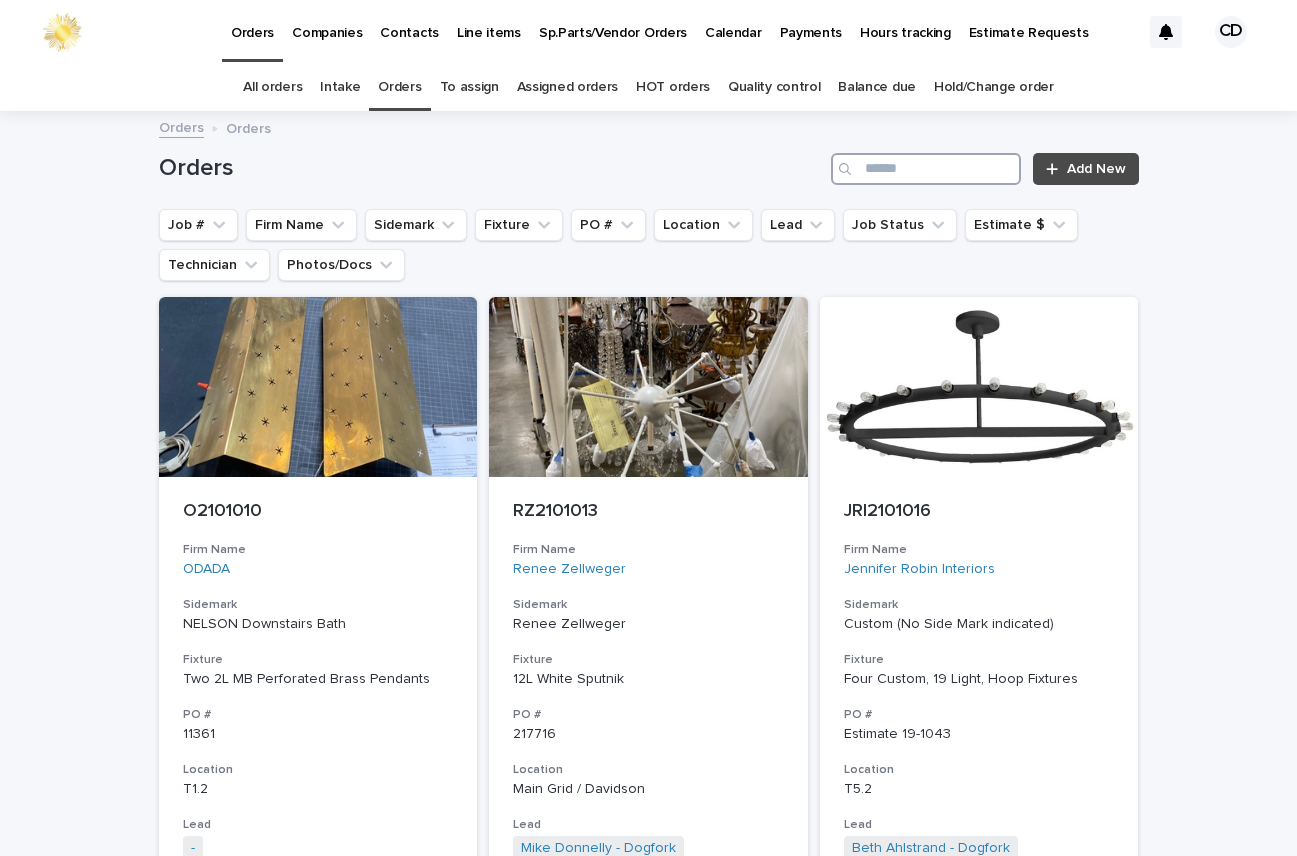 click at bounding box center [926, 169] 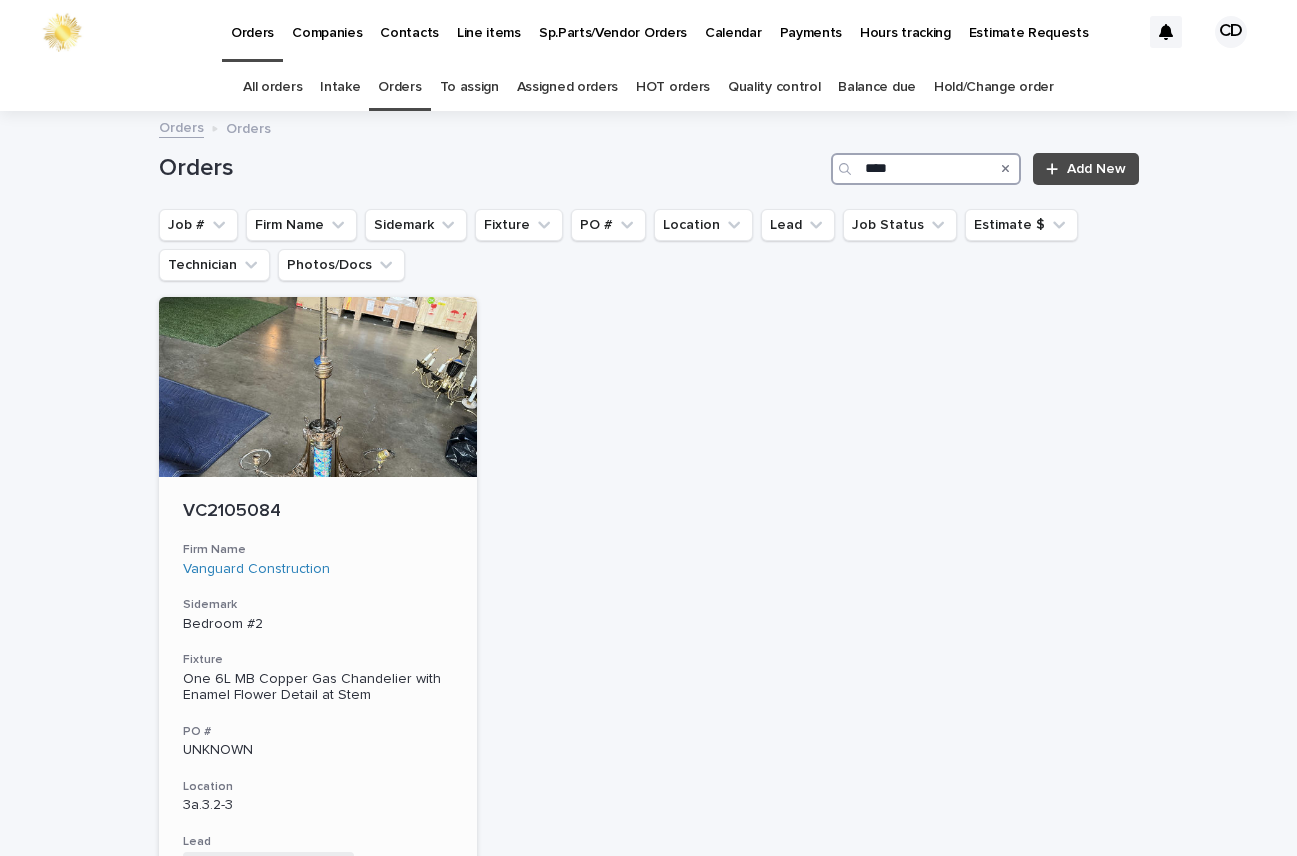 type on "****" 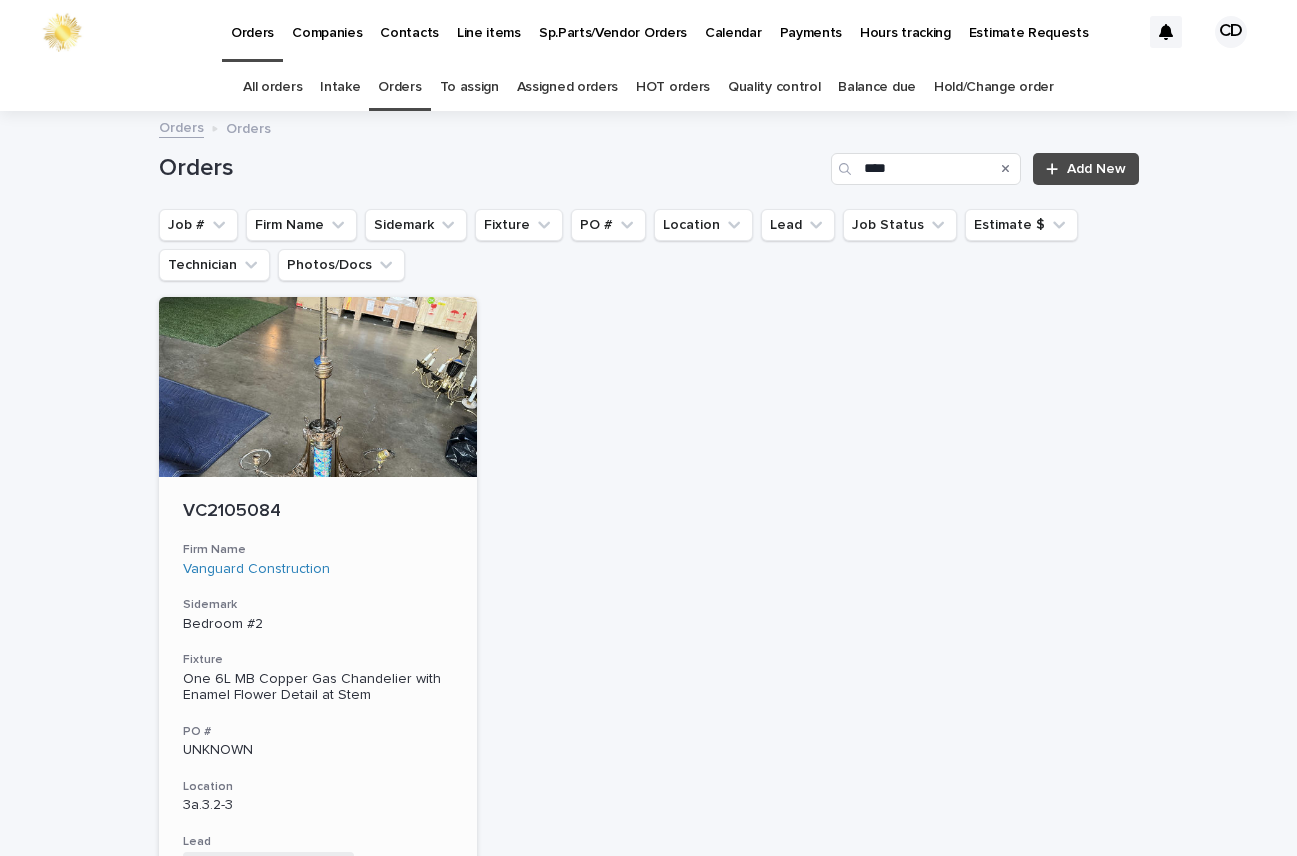 click on "VC2105084 Firm Name Vanguard Construction   Sidemark Bedroom #2 Fixture One 6L MB Copper Gas Chandelier with Enamel Flower Detail at Stem
PO # UNKNOWN  Location 3a.3.2-3 Lead [FIRST] [LAST] - Dogfork   + 0 Job Status Ready for Lead Review Estimate $ $ 2,275.00 Technician [FIRST] [LAST] - Dogfork - Technician   + 0" at bounding box center (318, 775) 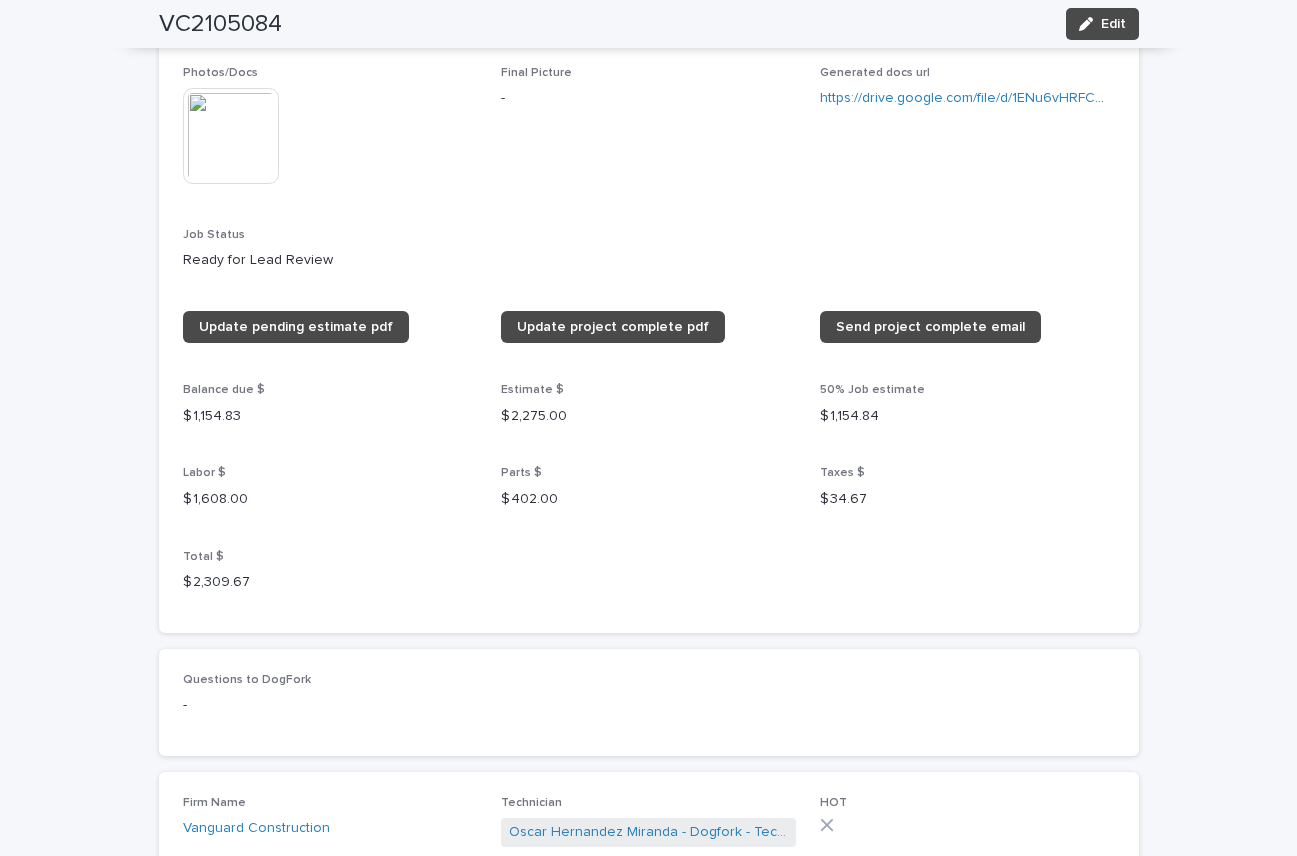 scroll, scrollTop: 1540, scrollLeft: 0, axis: vertical 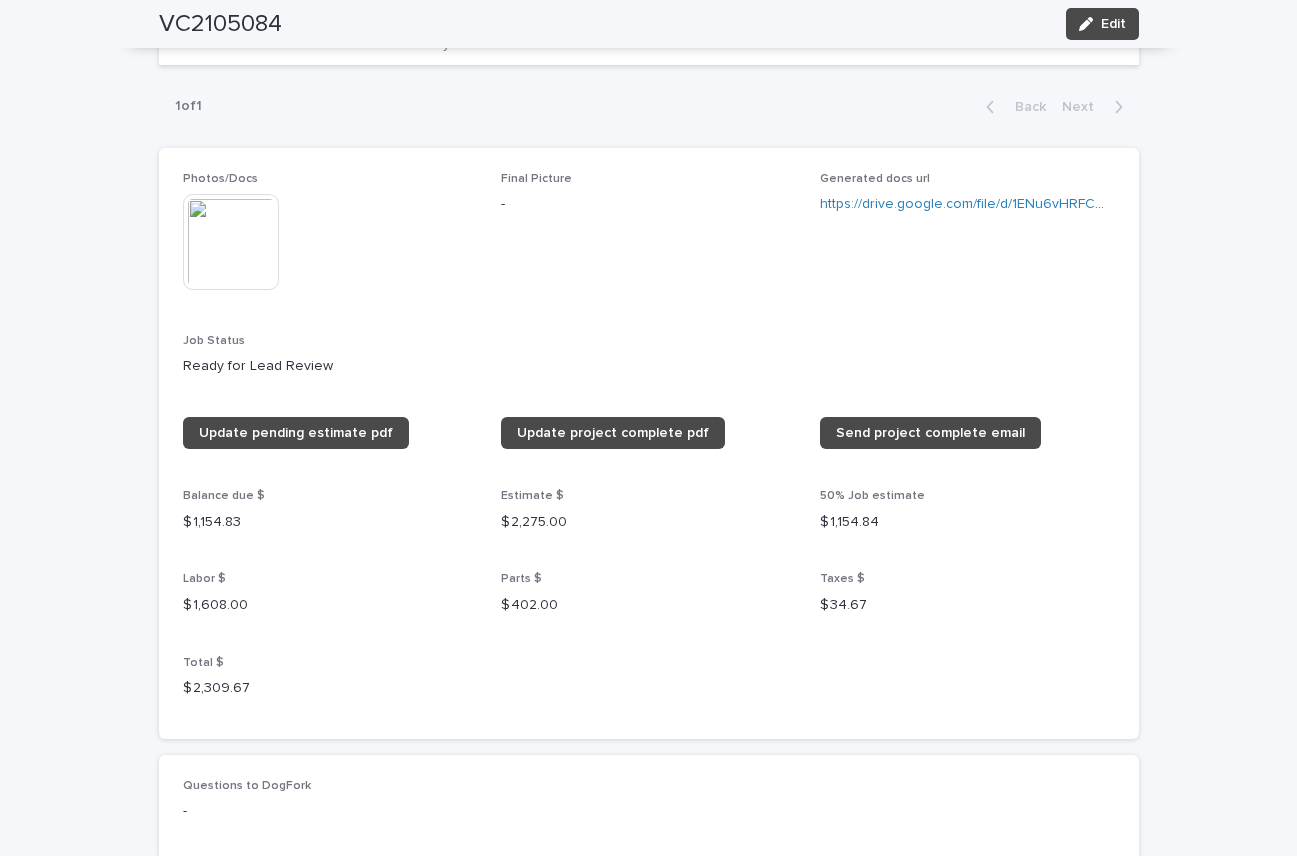 click at bounding box center [231, 242] 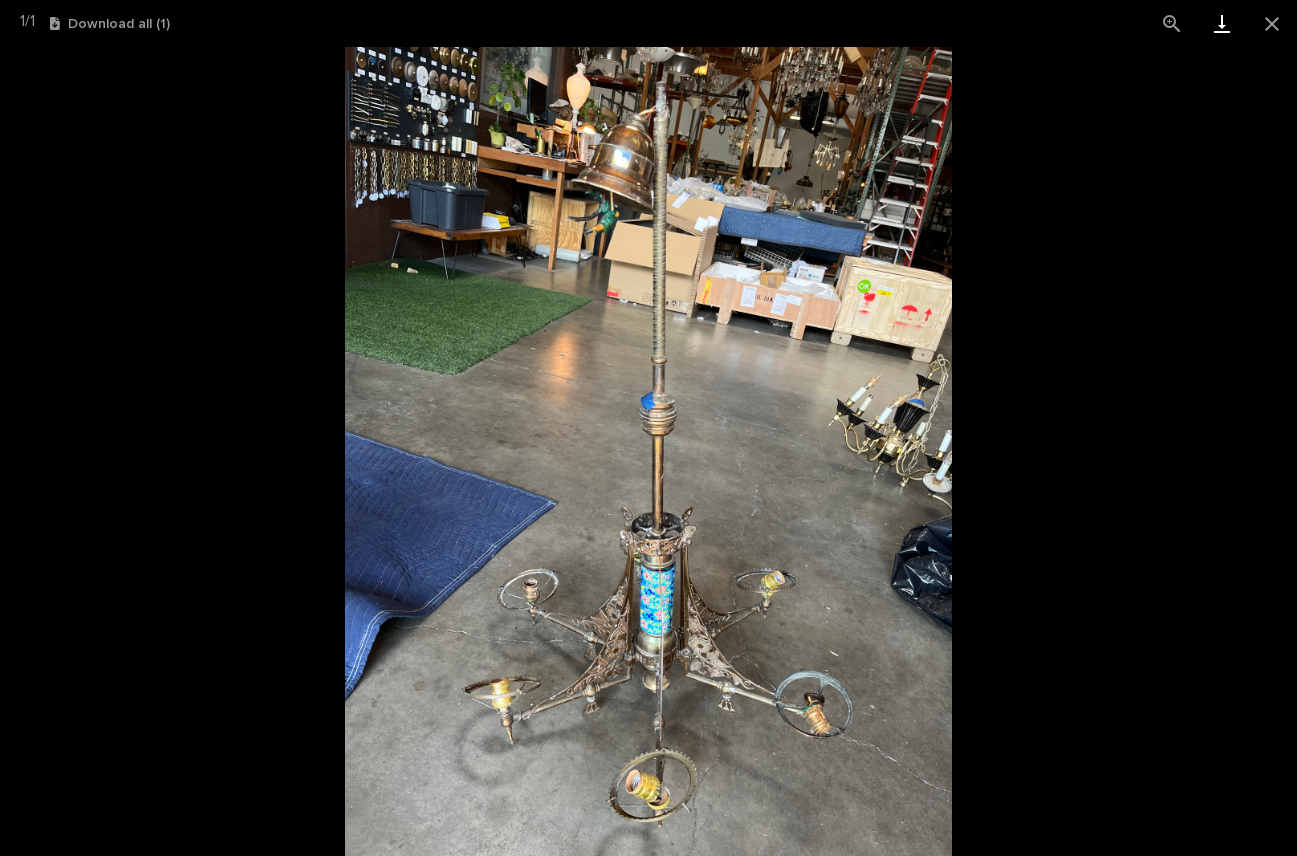 click at bounding box center [1222, 23] 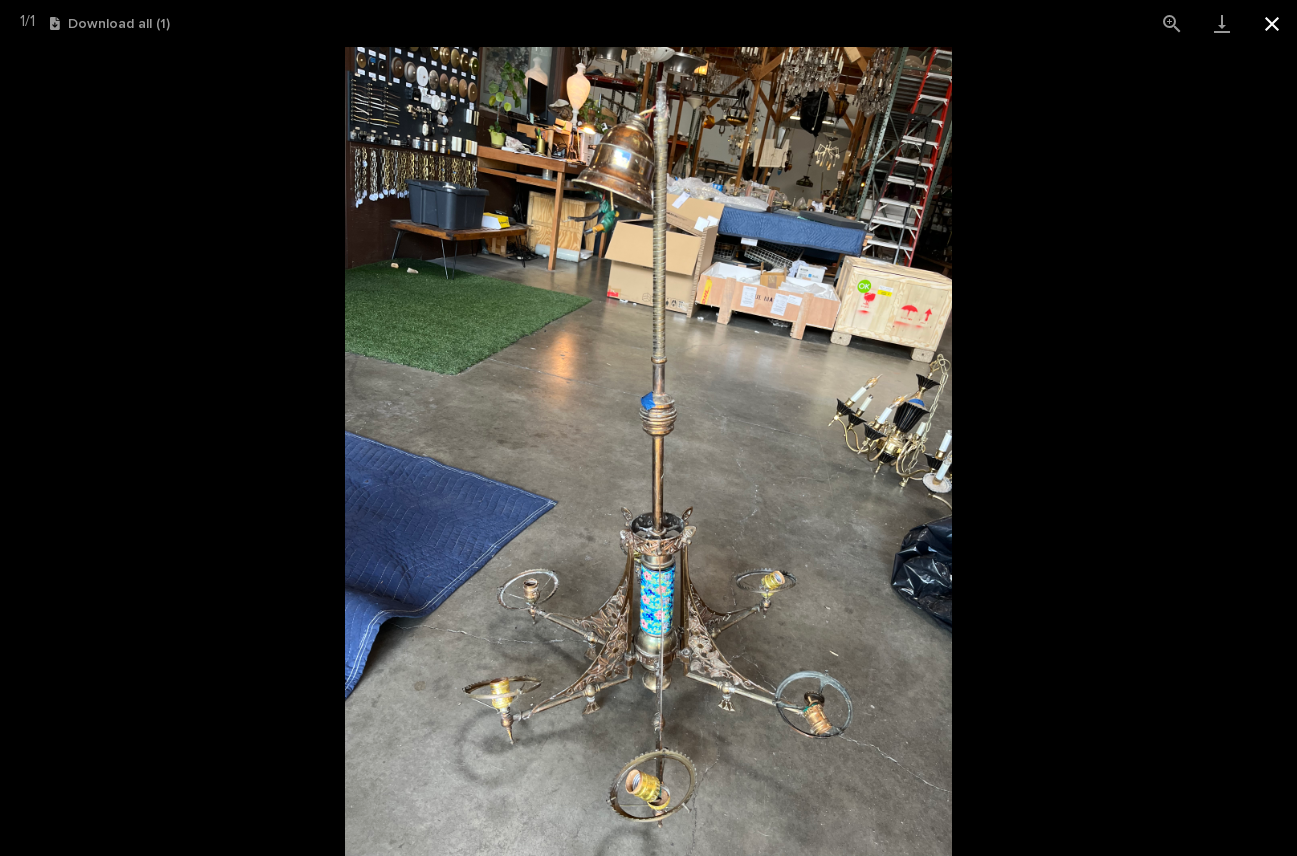 click at bounding box center (1272, 23) 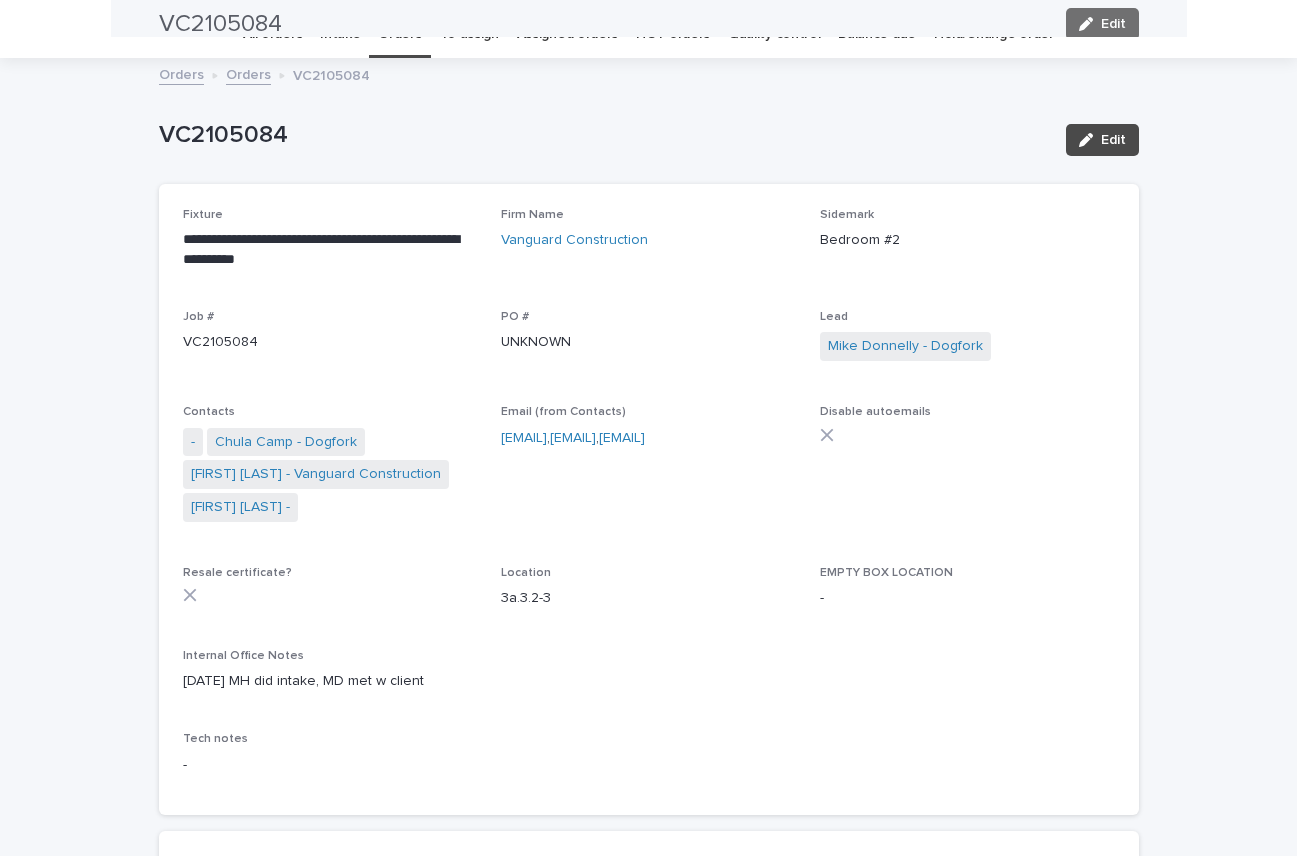 scroll, scrollTop: 0, scrollLeft: 0, axis: both 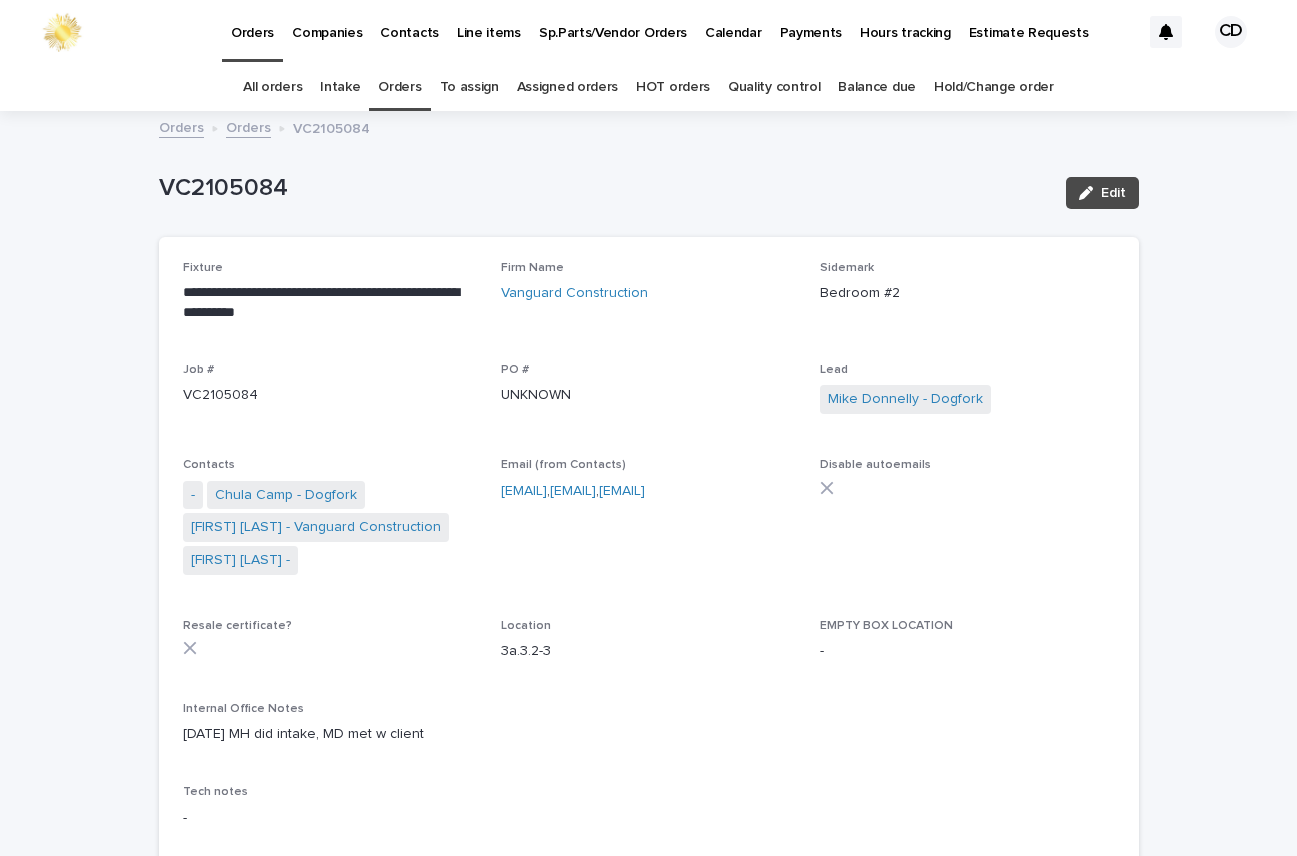 click on "Orders" at bounding box center (399, 87) 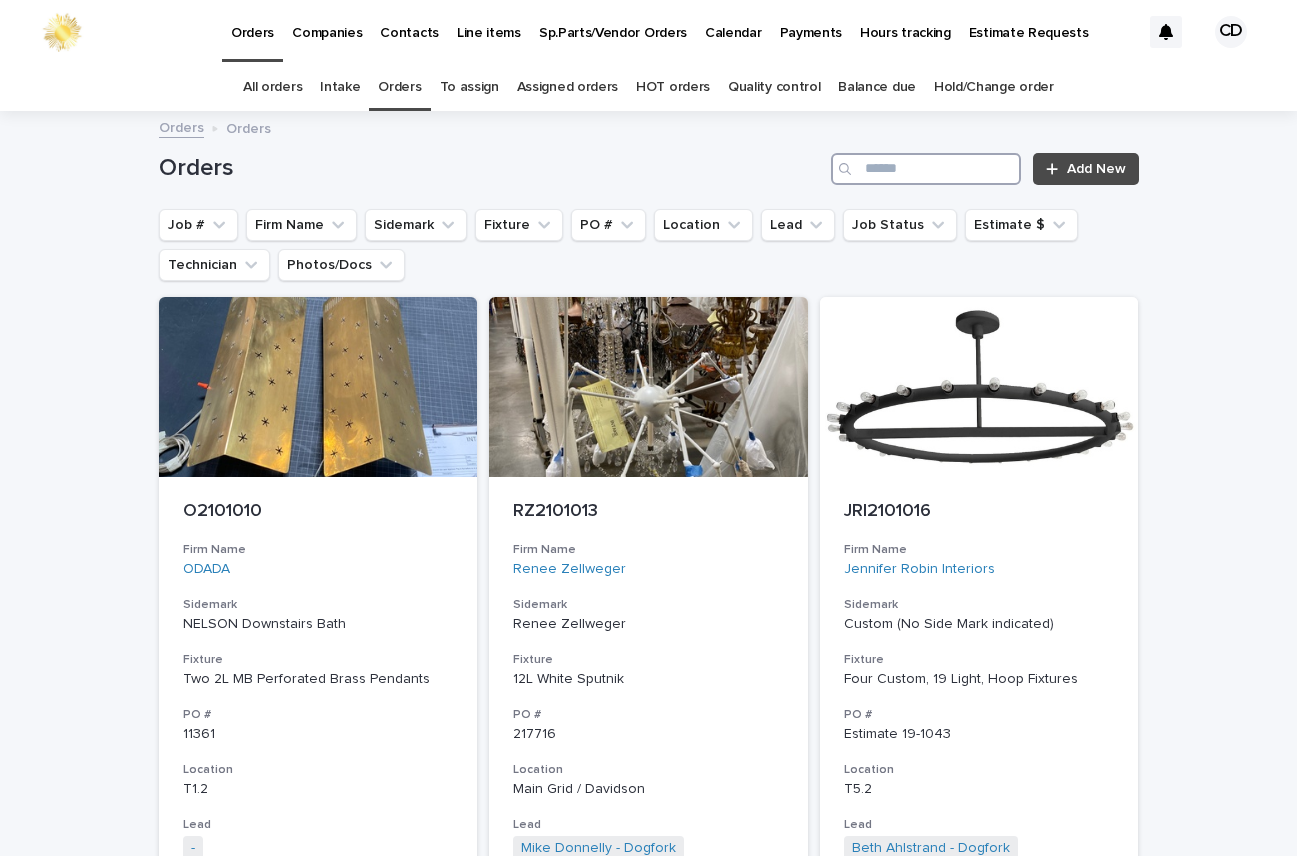 click at bounding box center [926, 169] 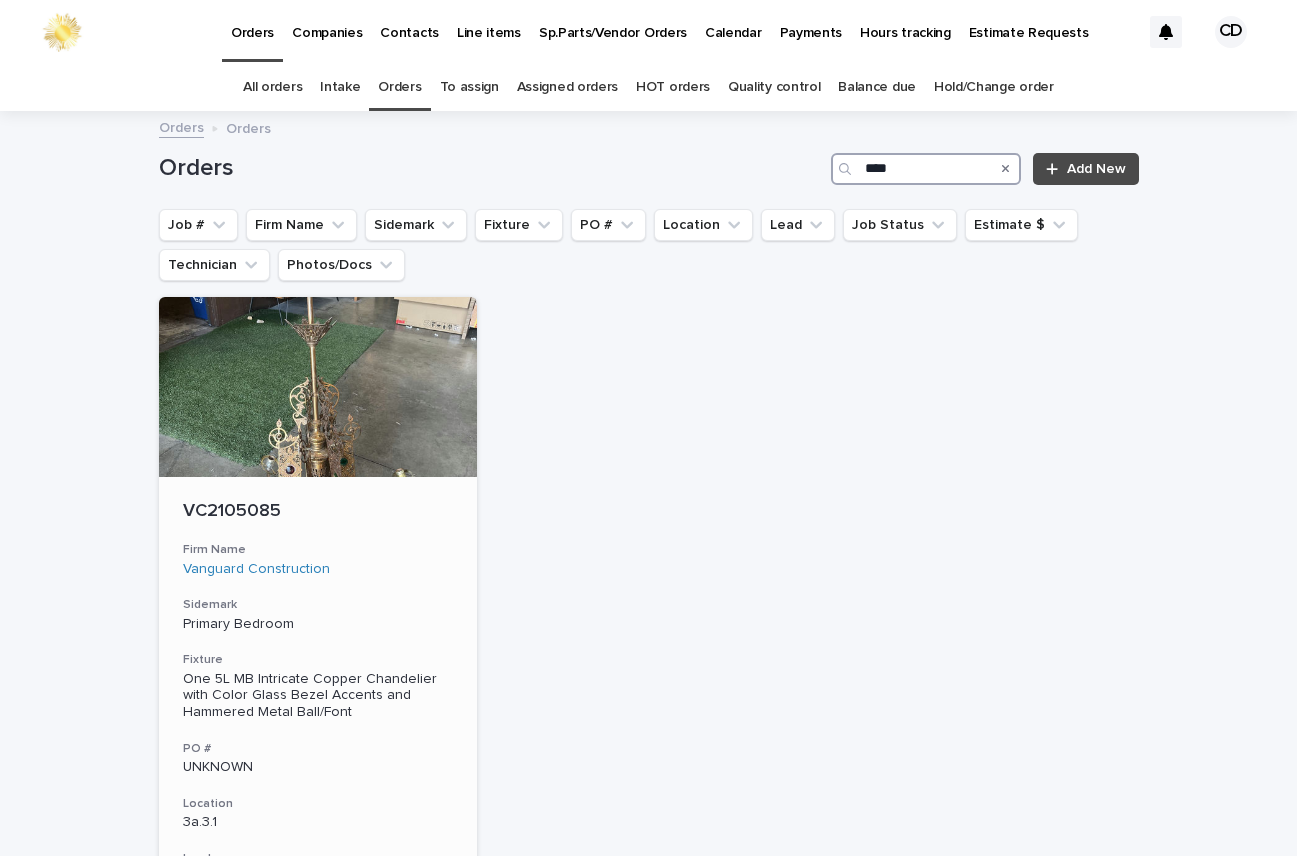 type on "****" 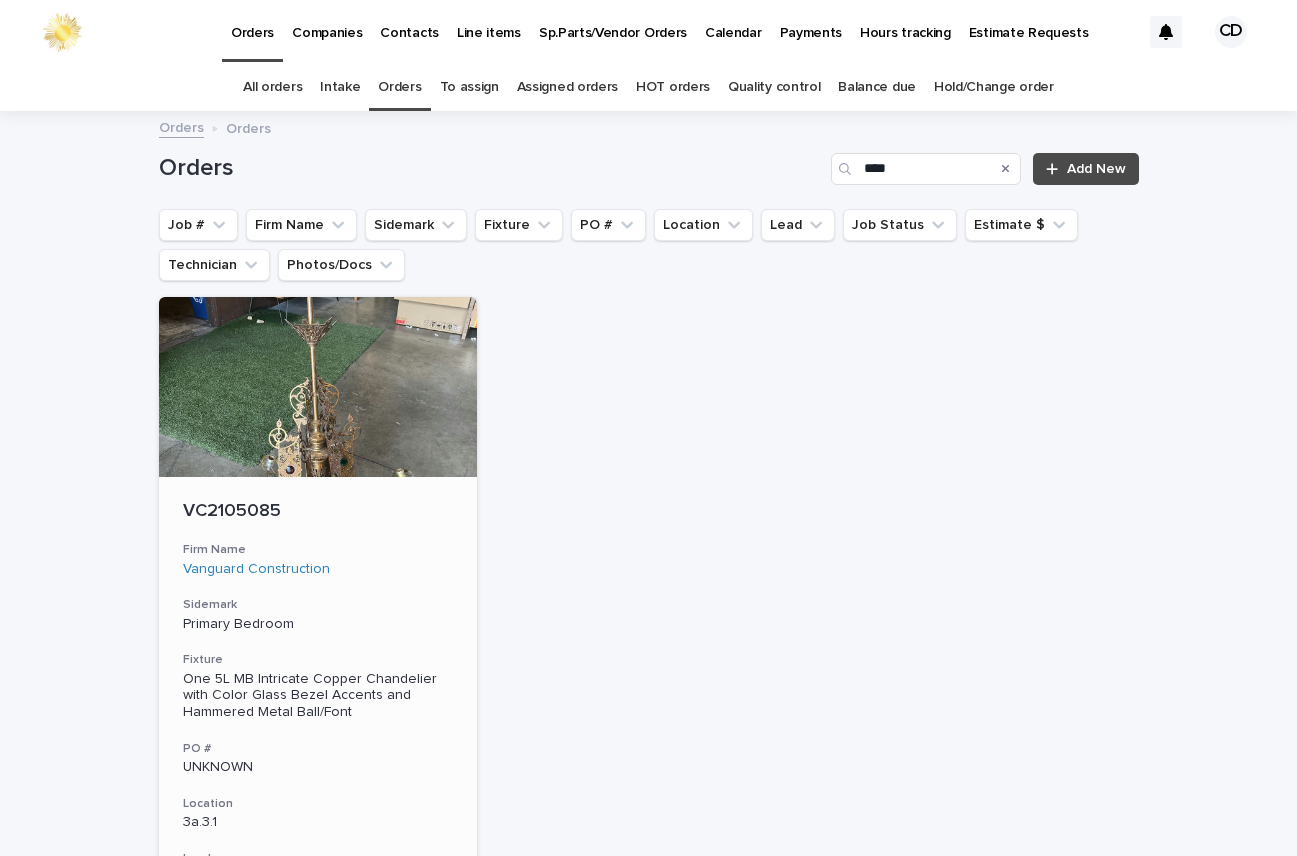 click on "Vanguard Construction" at bounding box center [318, 569] 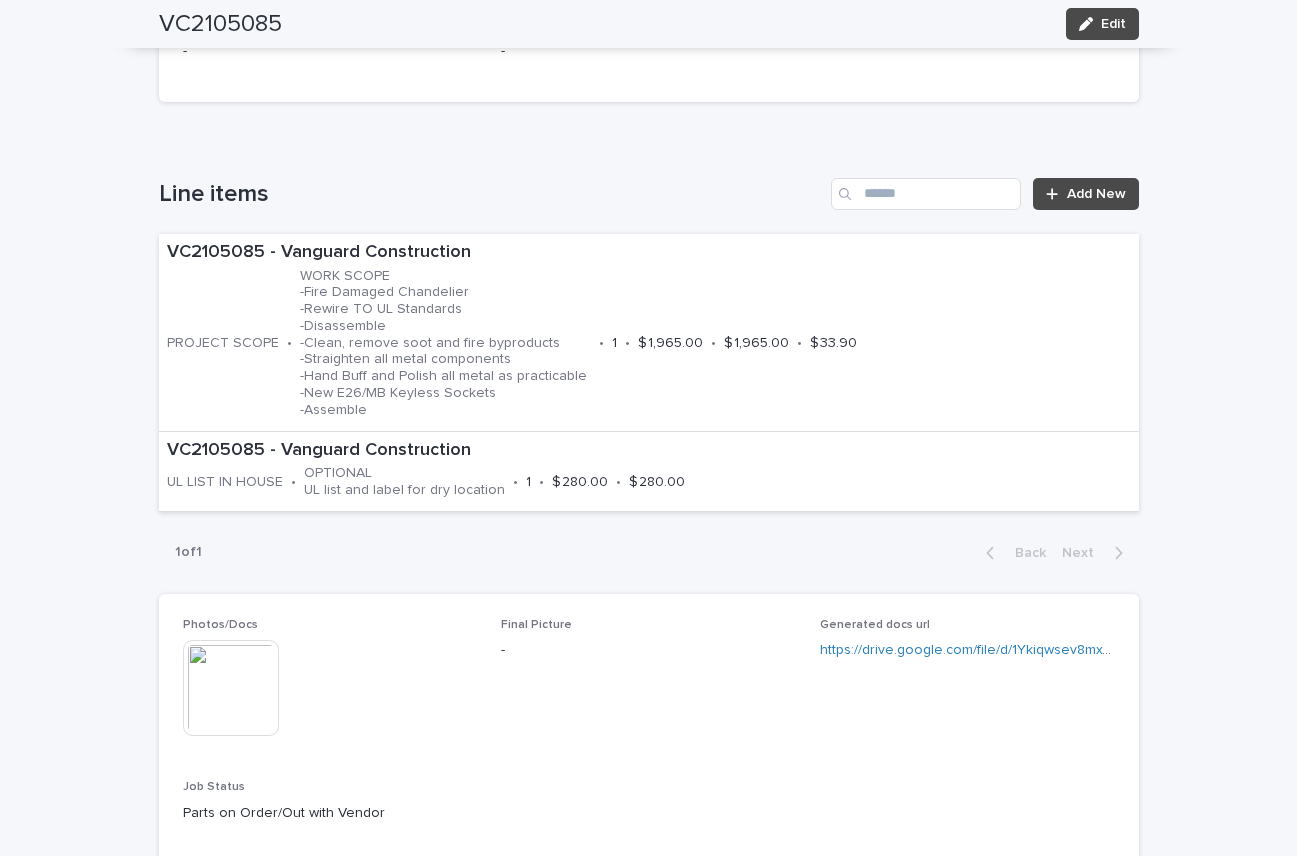 scroll, scrollTop: 1543, scrollLeft: 0, axis: vertical 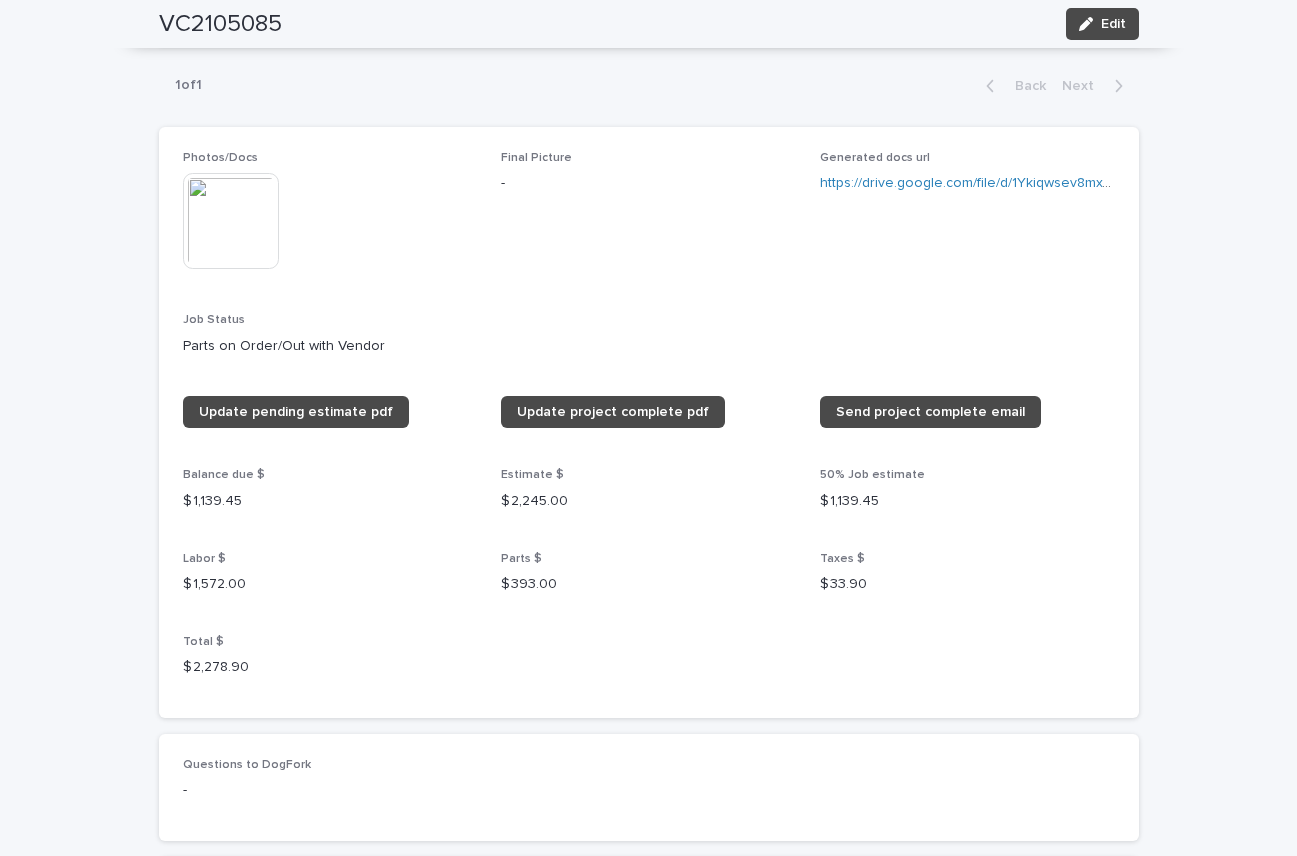 click at bounding box center (231, 221) 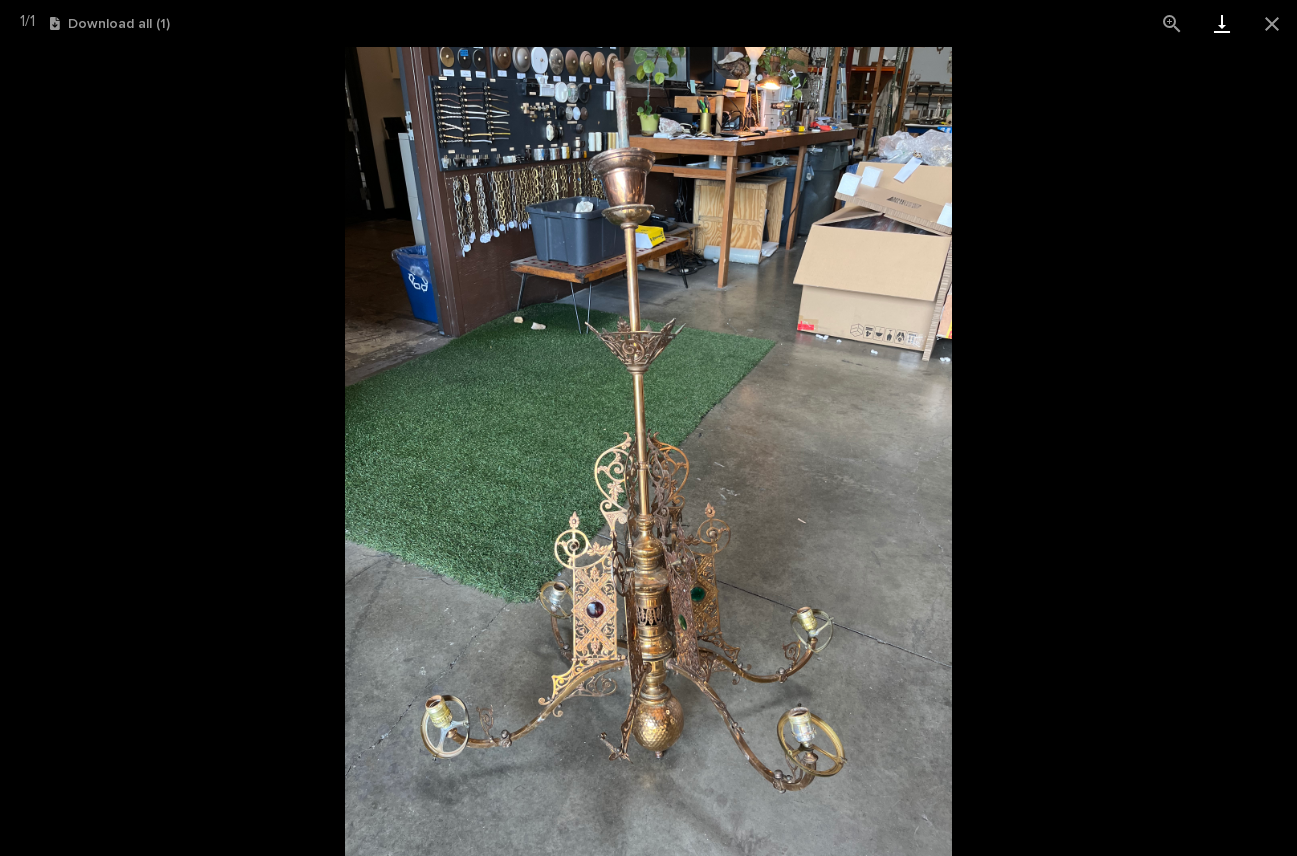 click at bounding box center [1222, 23] 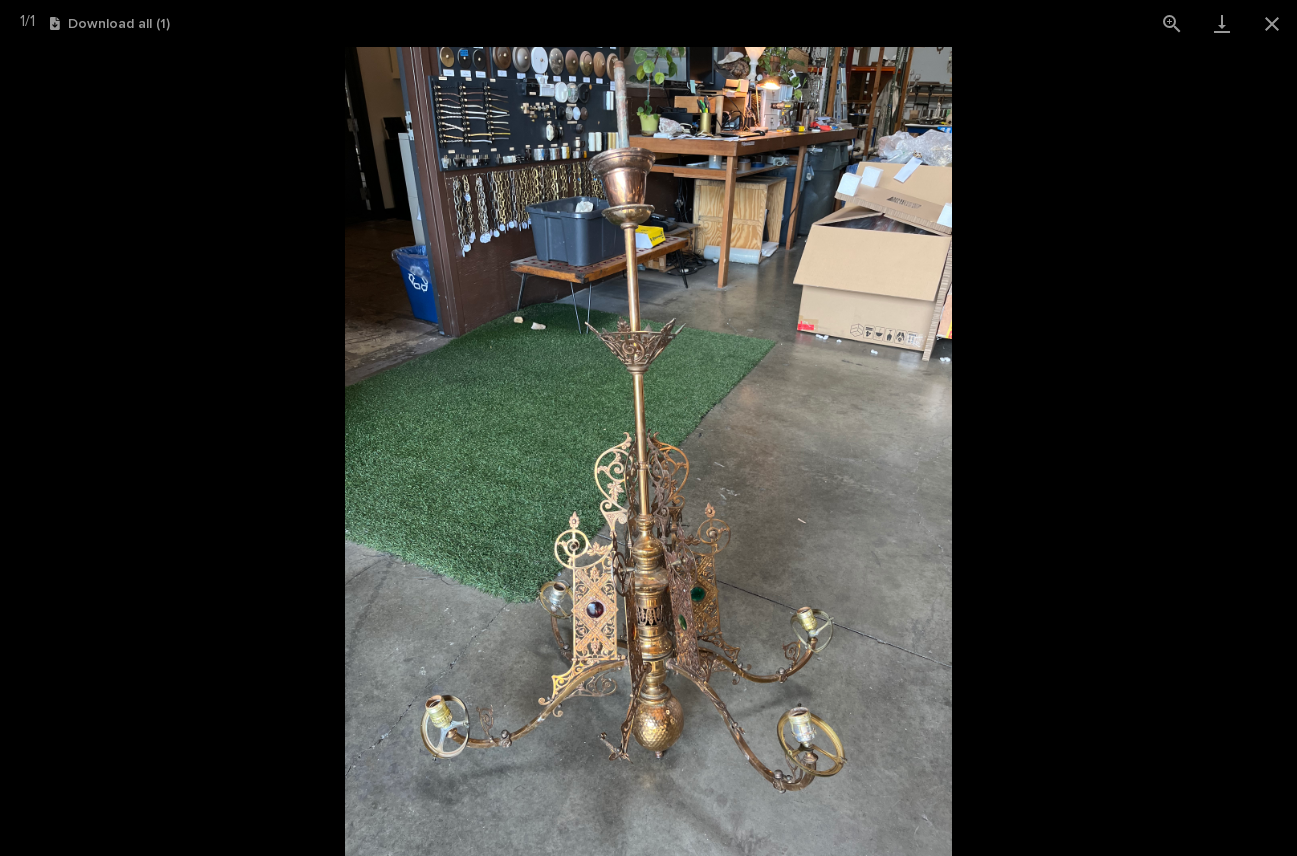 click at bounding box center (648, 451) 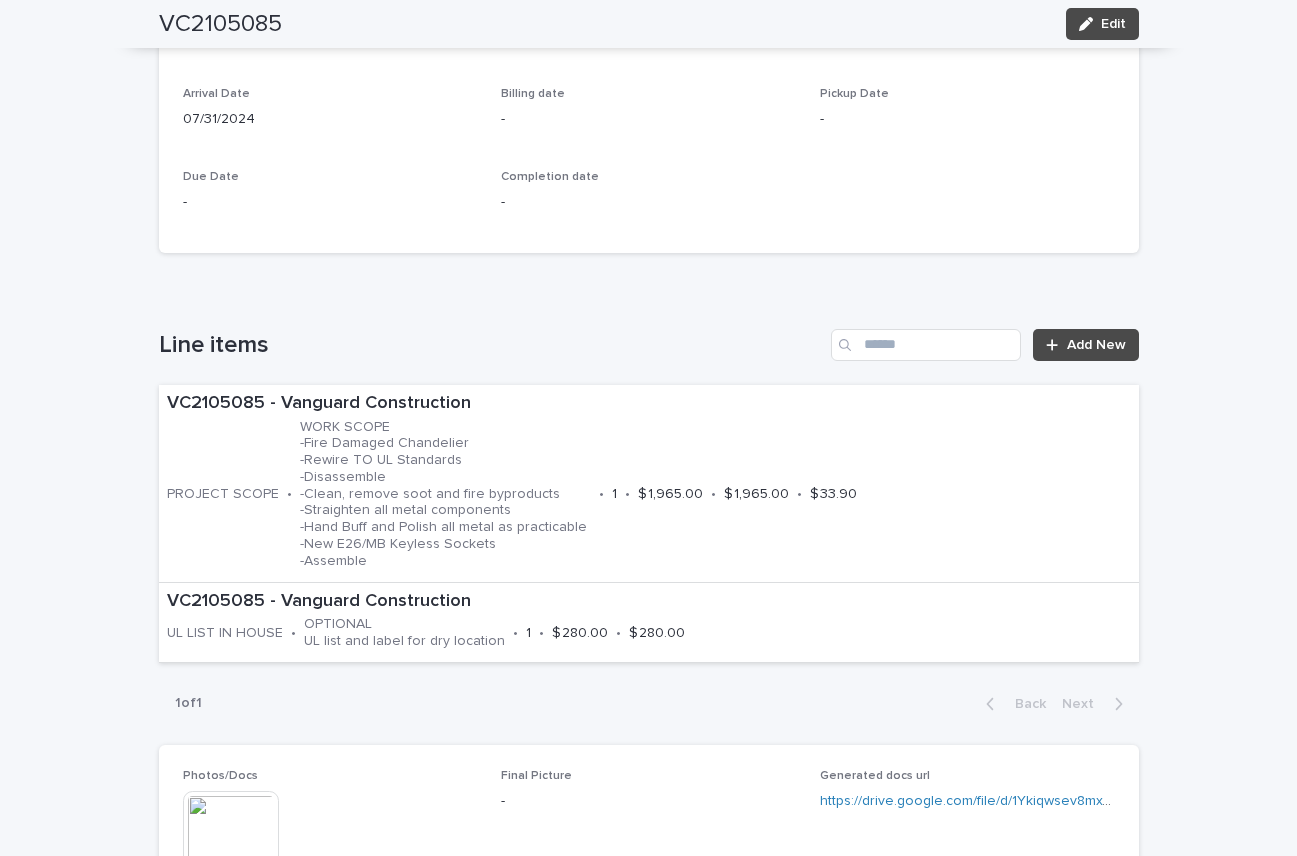 scroll, scrollTop: 961, scrollLeft: 0, axis: vertical 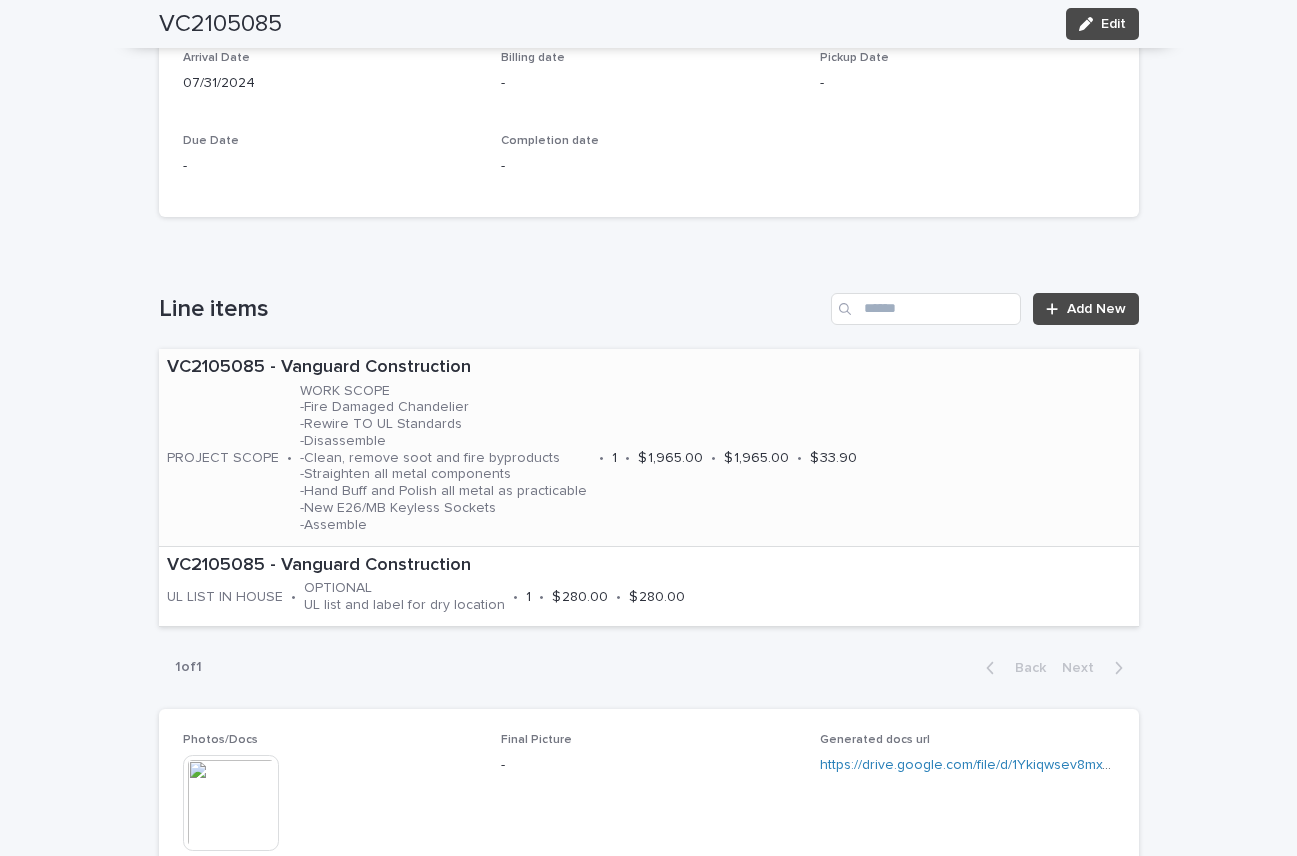click on "VC2105085 - Vanguard Construction PROJECT SCOPE • WORK SCOPE
-Fire Damaged Chandelier
-Rewire TO UL Standards
-Disassemble
-Clean, remove soot and fire byproducts
-Straighten all metal components
-Hand Buff and Polish all metal as practicable
-New E26/MB Keyless Sockets
-Assemble • 1 • $ 1,965.00 • $ 1,965.00 • $ 33.90" at bounding box center [649, 447] 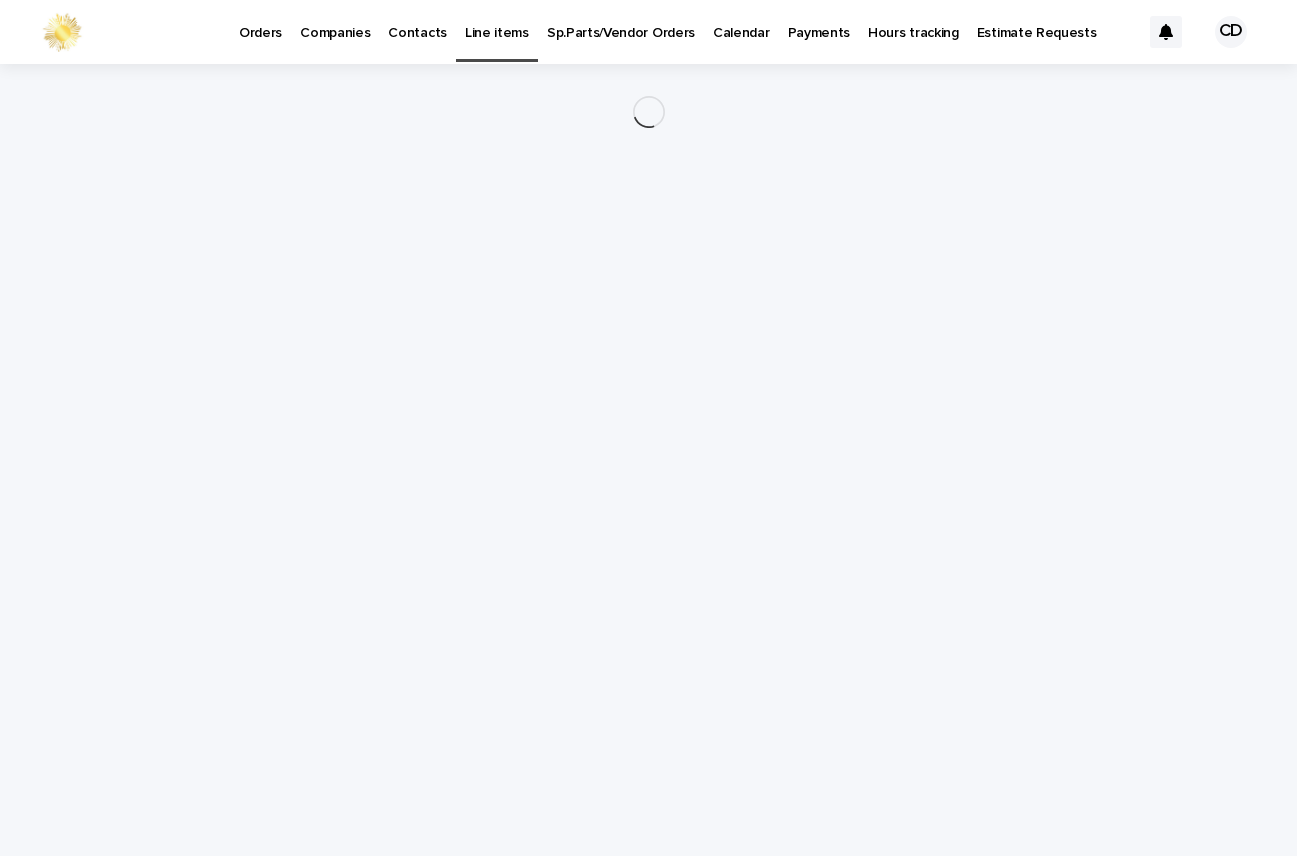 scroll, scrollTop: 0, scrollLeft: 0, axis: both 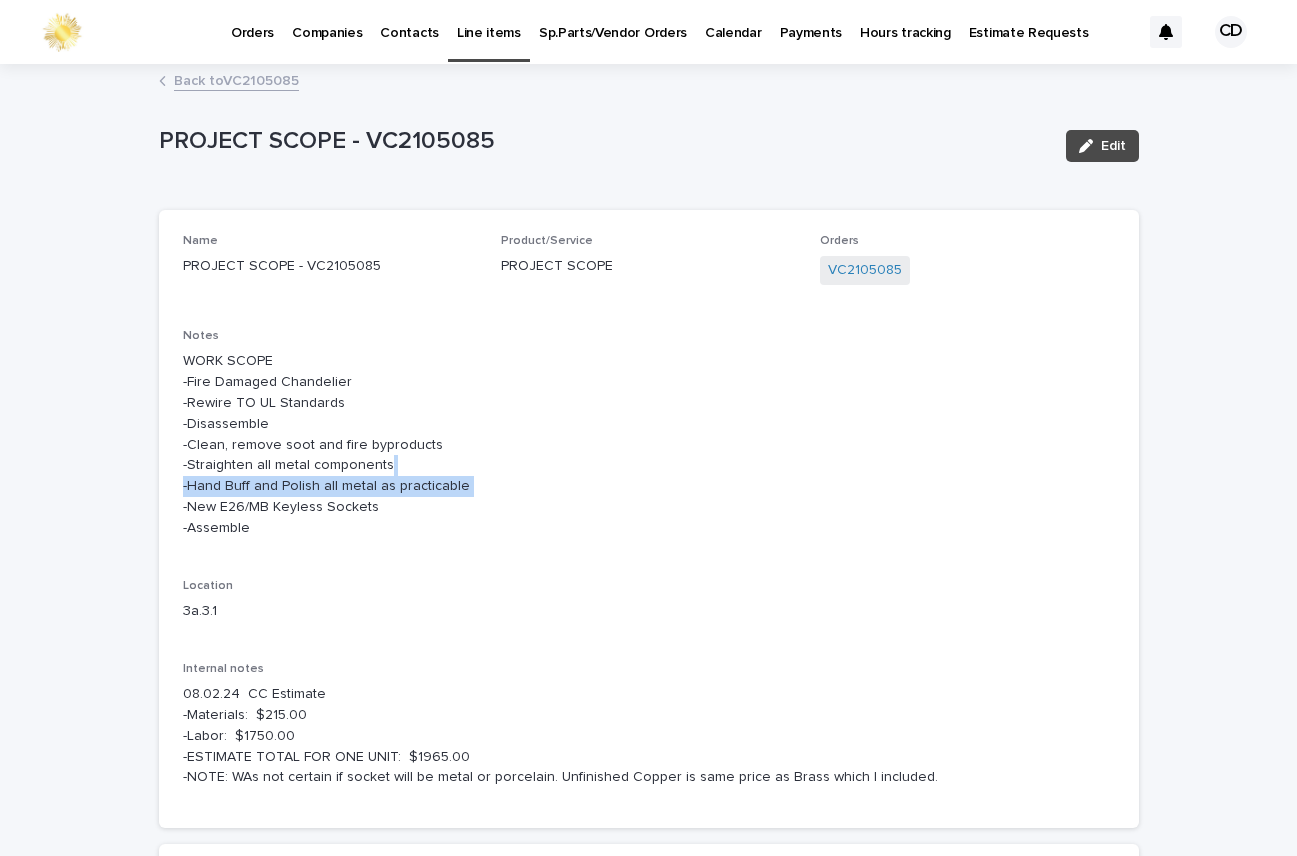 click on "WORK SCOPE
-Fire Damaged Chandelier
-Rewire TO UL Standards
-Disassemble
-Clean, remove soot and fire byproducts
-Straighten all metal components
-Hand Buff and Polish all metal as practicable
-New E26/MB Keyless Sockets
-Assemble" at bounding box center [649, 444] 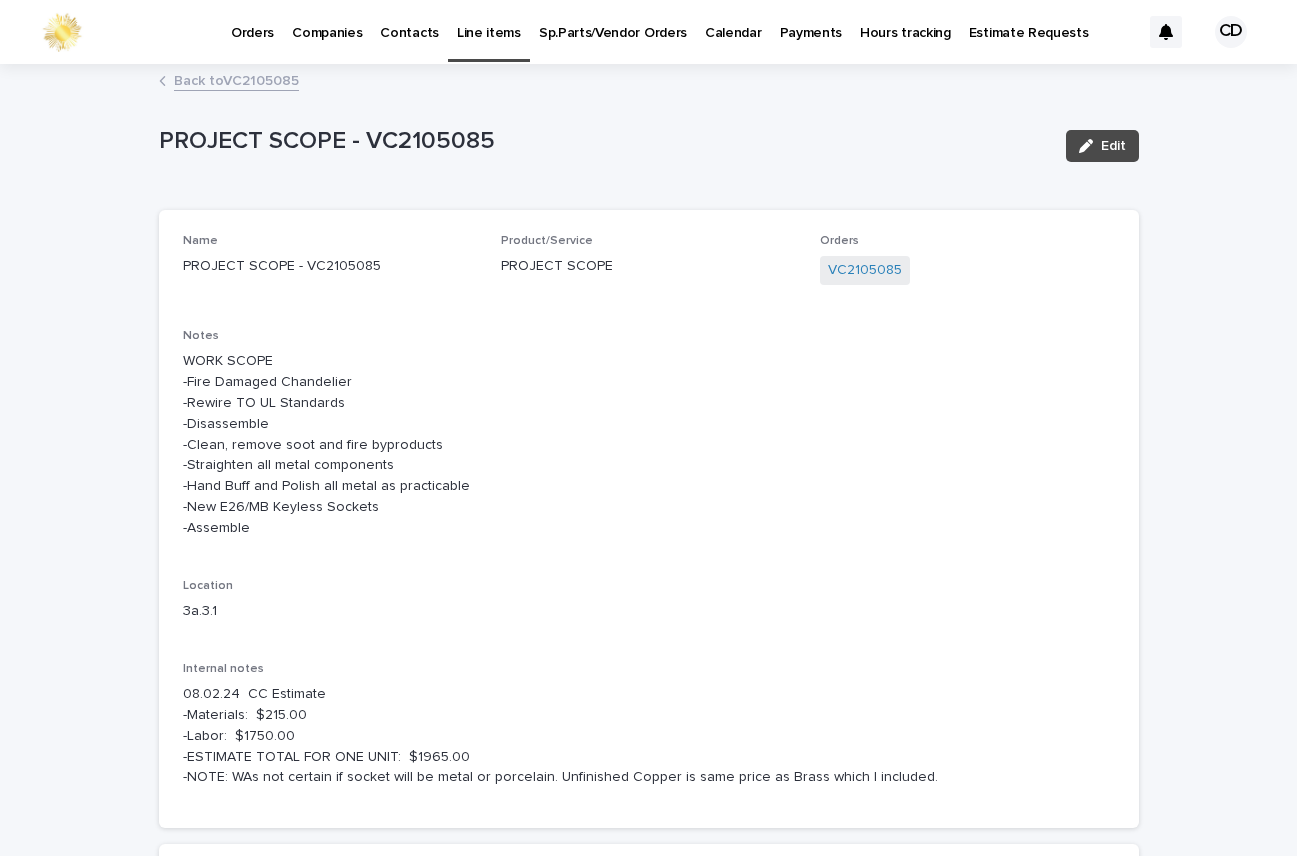click on "WORK SCOPE
-Fire Damaged Chandelier
-Rewire TO UL Standards
-Disassemble
-Clean, remove soot and fire byproducts
-Straighten all metal components
-Hand Buff and Polish all metal as practicable
-New E26/MB Keyless Sockets
-Assemble" at bounding box center [649, 444] 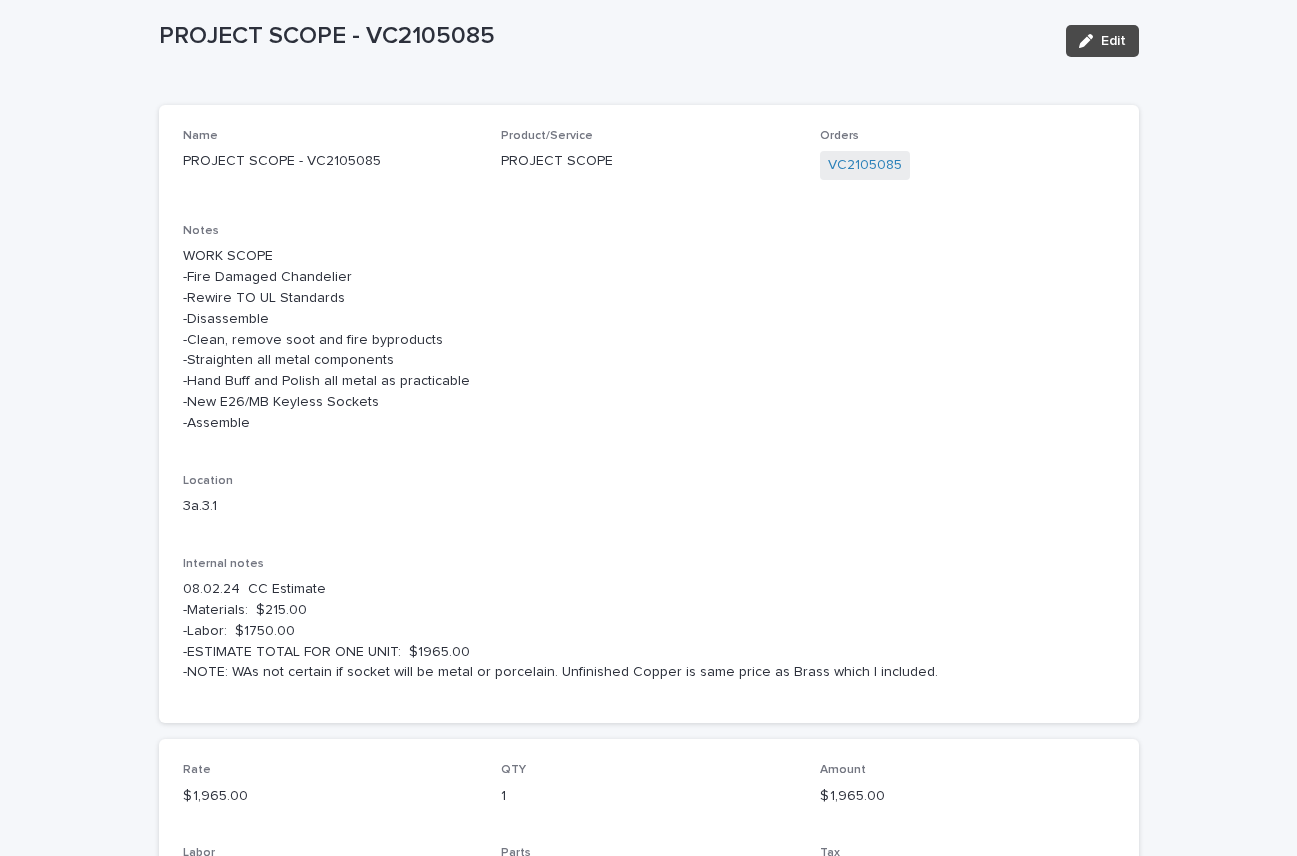scroll, scrollTop: 112, scrollLeft: 0, axis: vertical 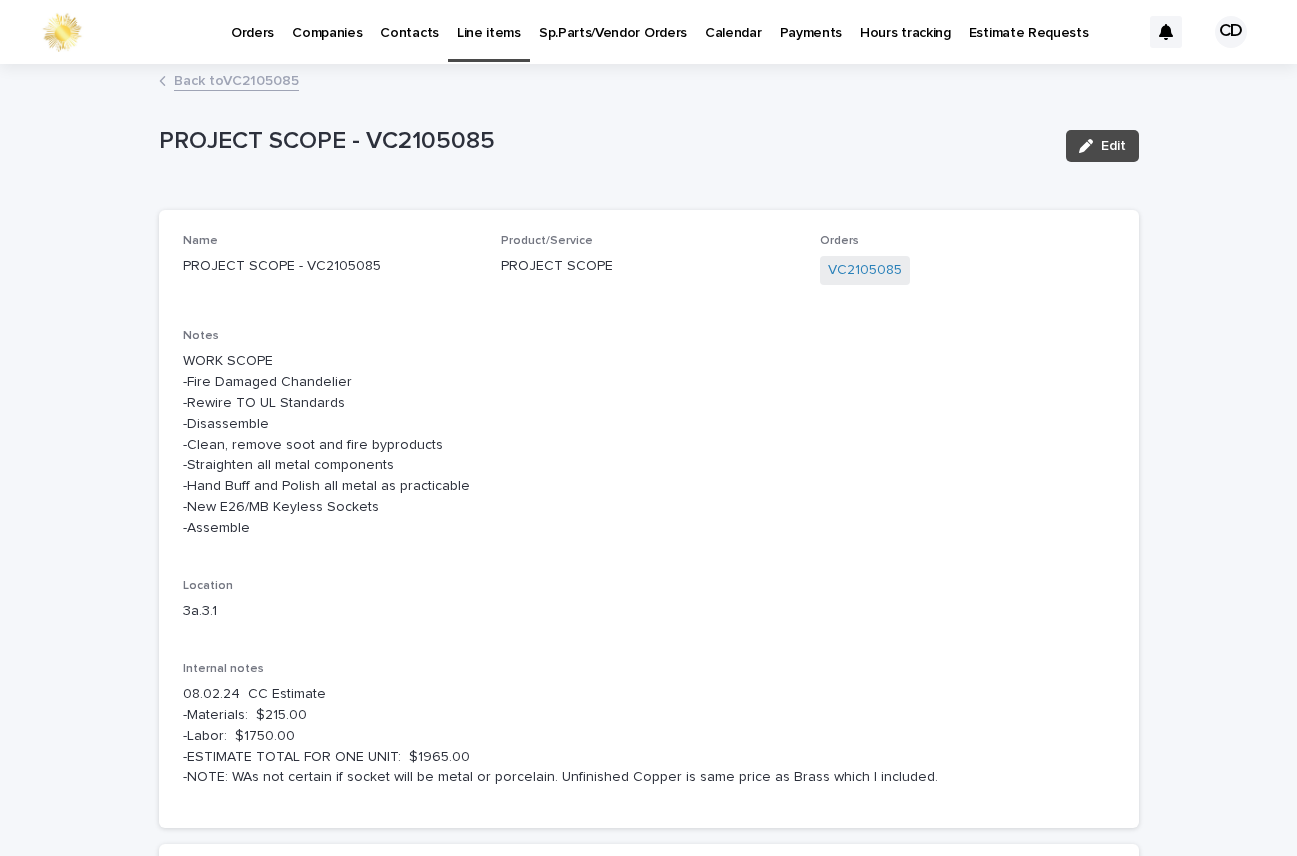 click on "Back to  VC2105085" at bounding box center [236, 79] 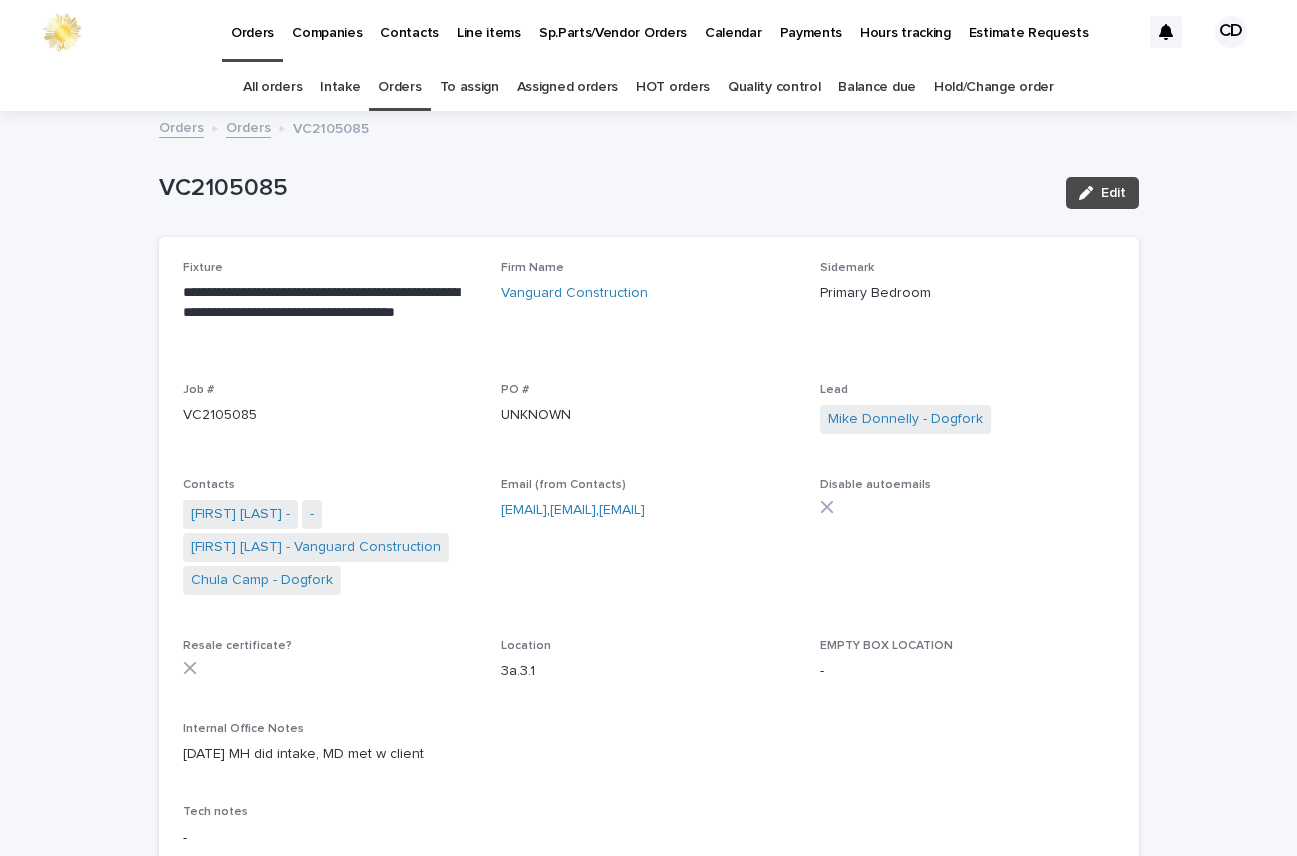 scroll, scrollTop: 64, scrollLeft: 0, axis: vertical 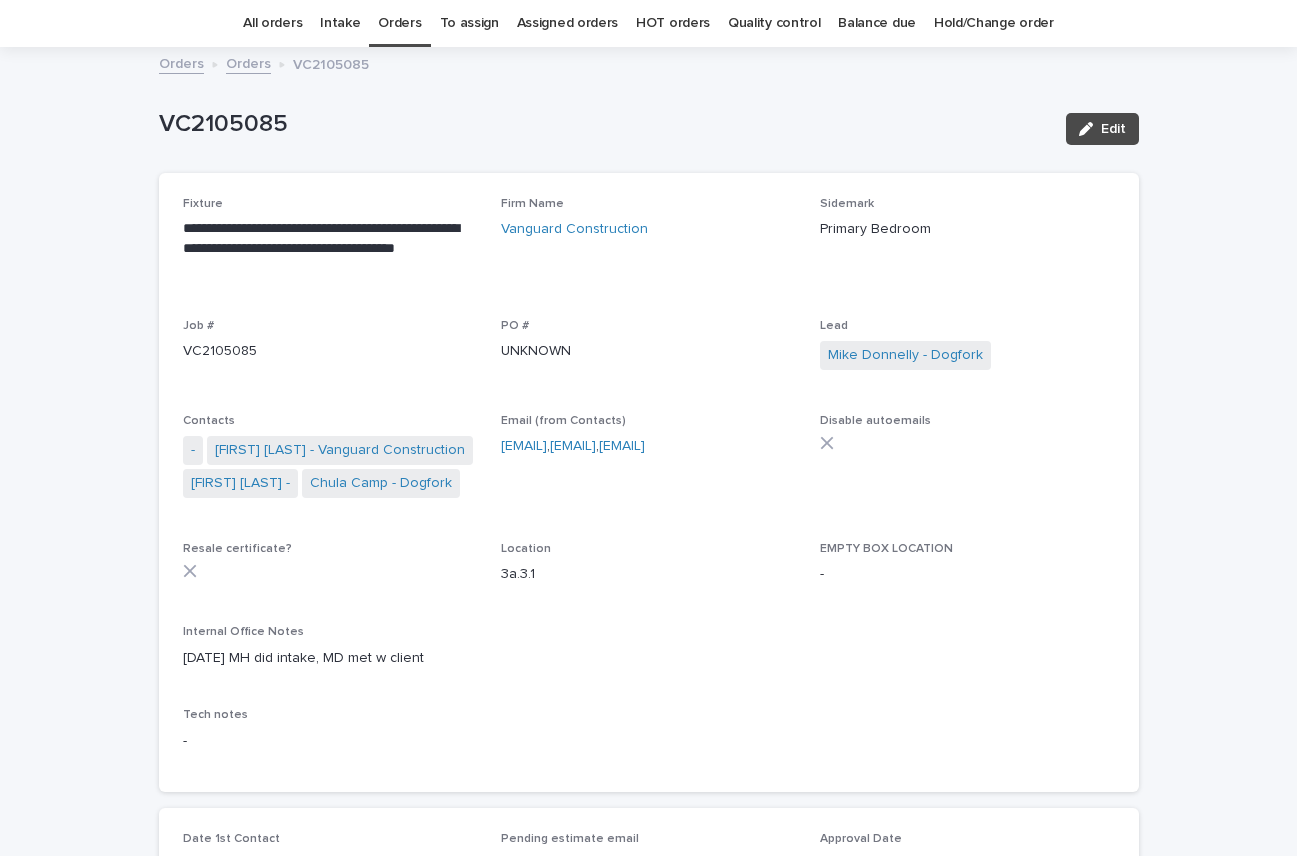 click on "Orders" at bounding box center (399, 23) 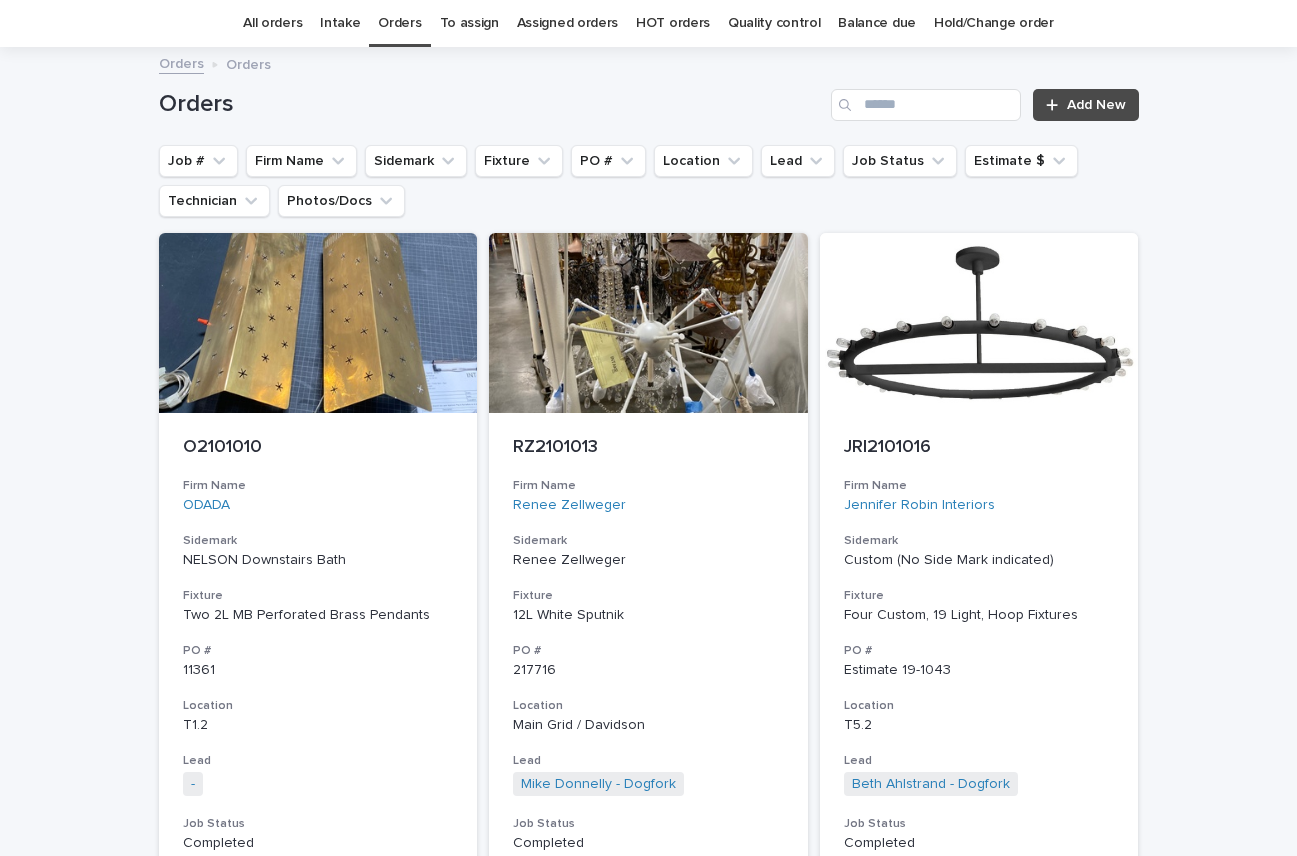 scroll, scrollTop: 0, scrollLeft: 0, axis: both 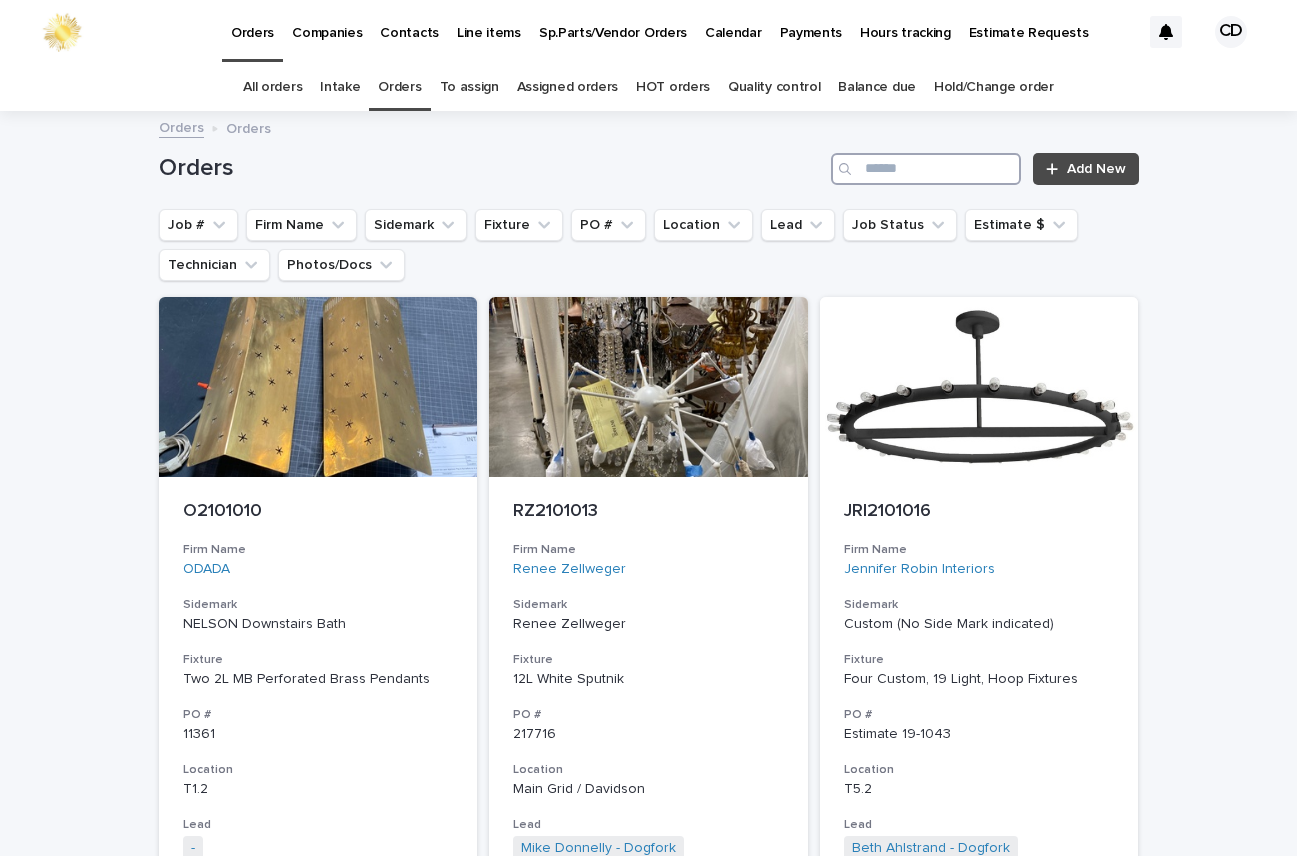 click at bounding box center [926, 169] 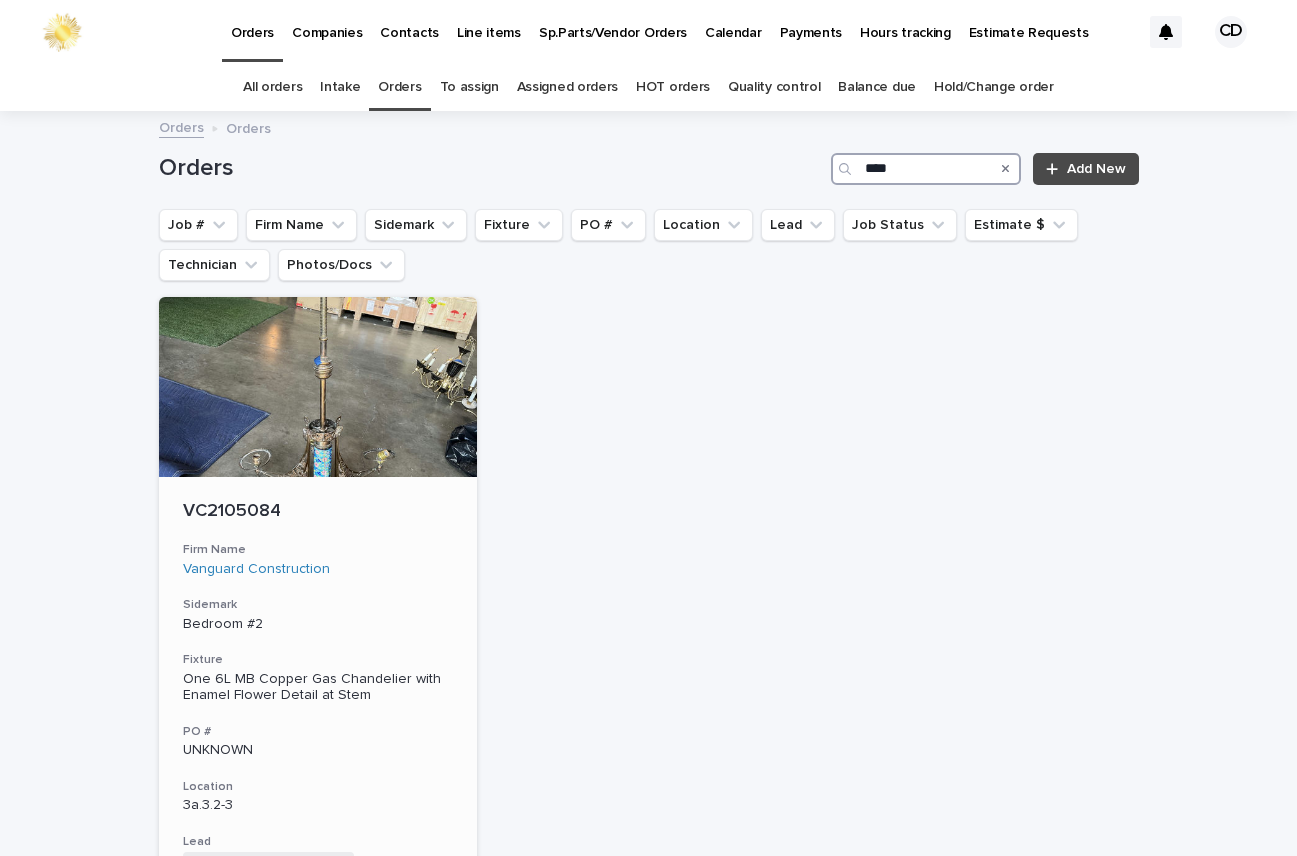 type on "****" 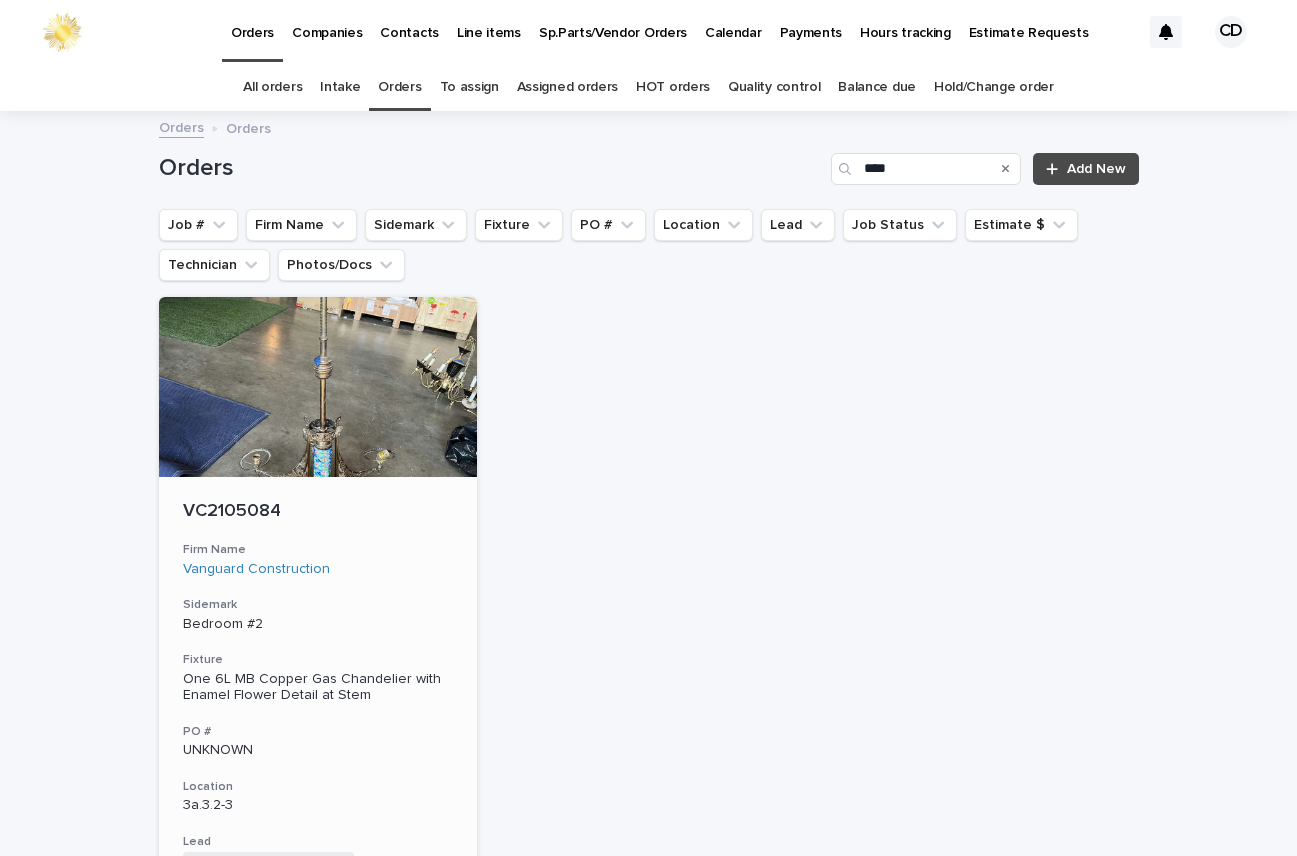 click on "Sidemark" at bounding box center [318, 605] 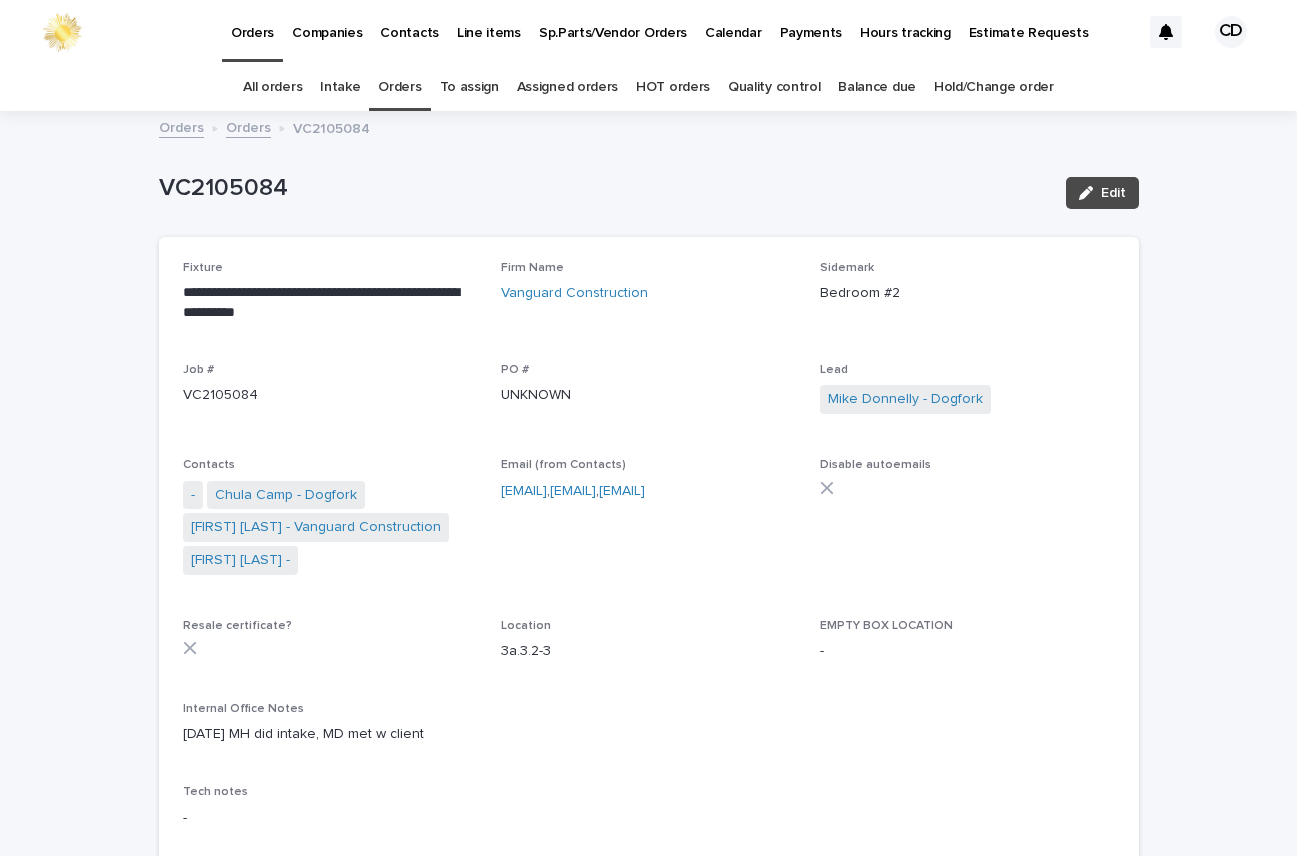 scroll, scrollTop: 64, scrollLeft: 0, axis: vertical 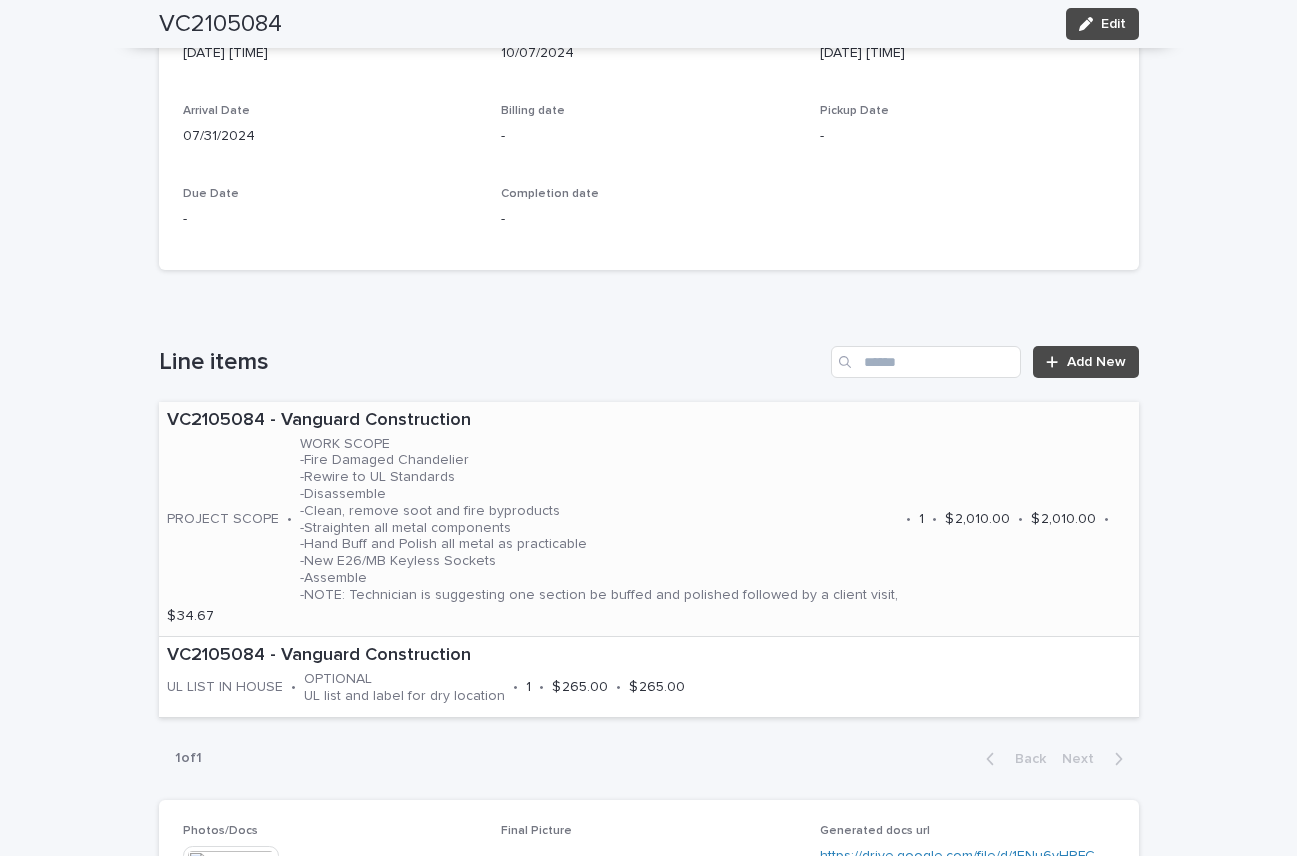 click on "WORK SCOPE
-Fire Damaged Chandelier
-Rewire to UL Standards
-Disassemble
-Clean, remove soot and fire byproducts
-Straighten all metal components
-Hand Buff and Polish all metal as practicable
-New E26/MB Keyless Sockets
-Assemble
-NOTE: Technician is suggesting one section be buffed and polished followed by a client visit," at bounding box center (599, 520) 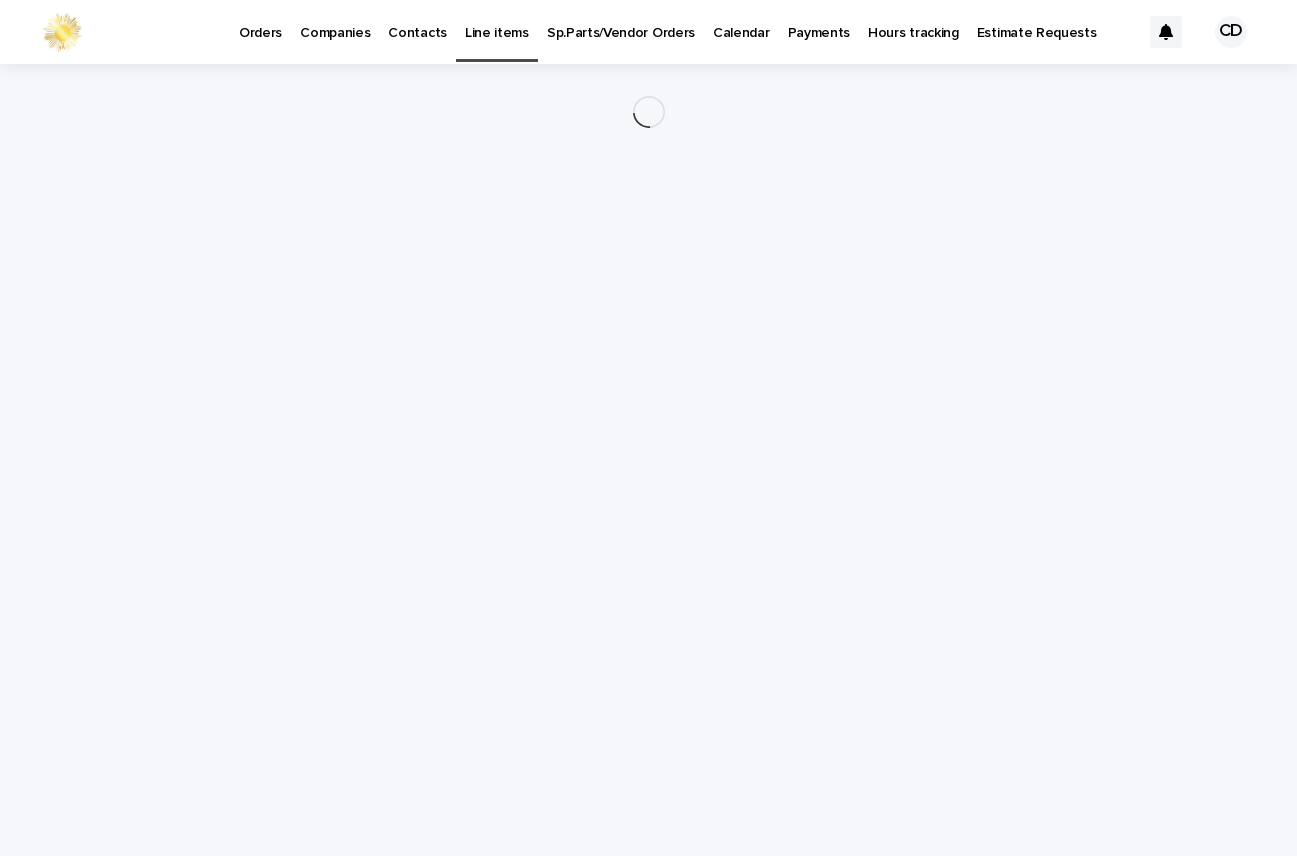 scroll, scrollTop: 0, scrollLeft: 0, axis: both 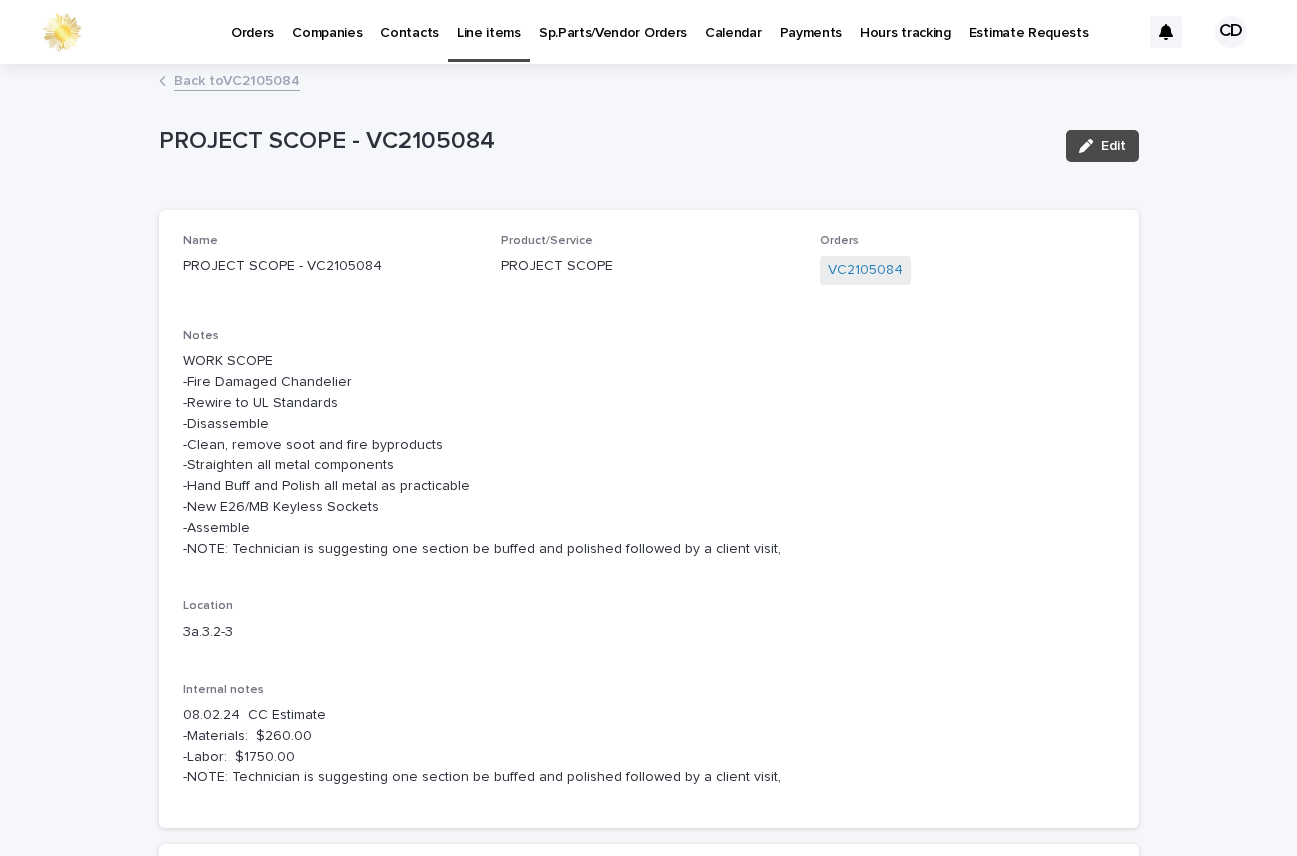 click on "Back to  VC2105084" at bounding box center [237, 79] 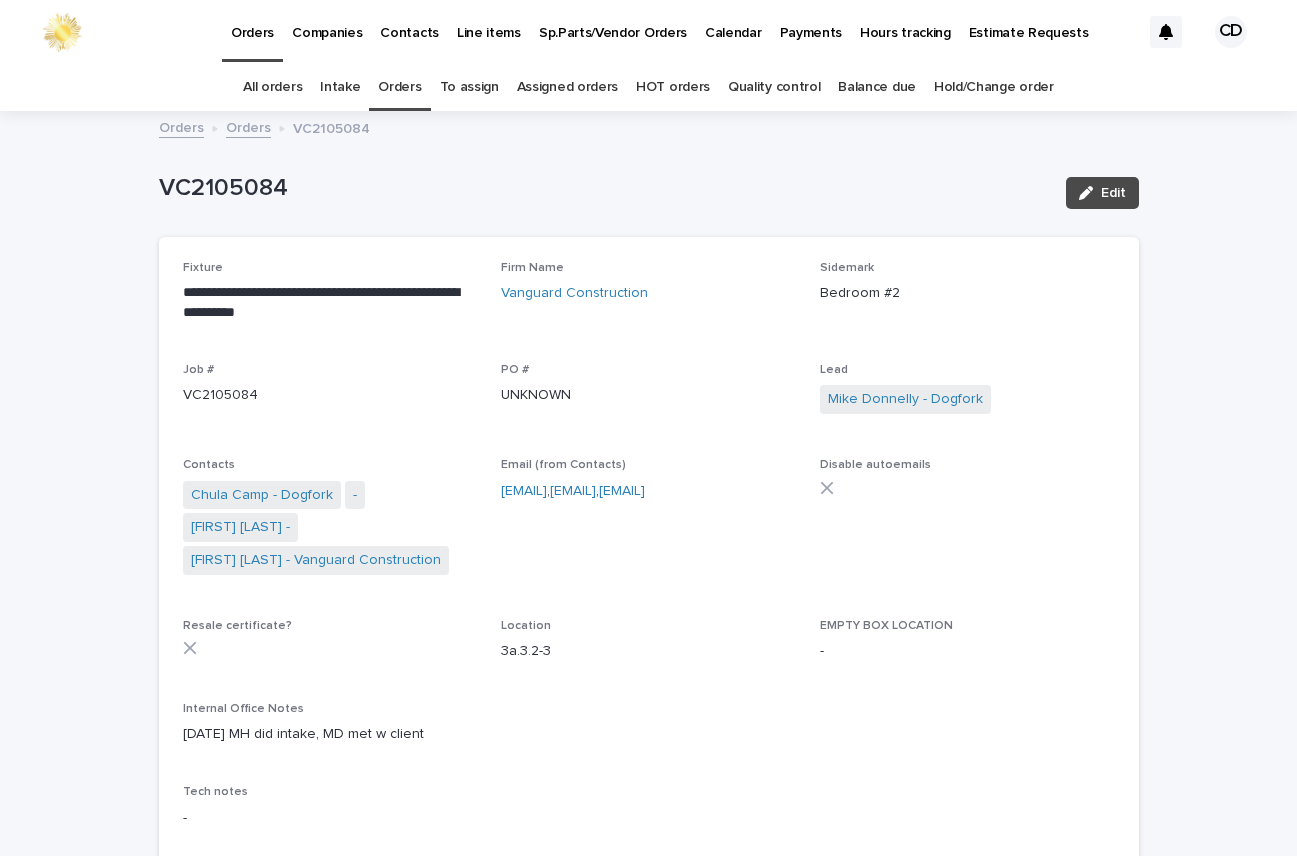 scroll, scrollTop: 64, scrollLeft: 0, axis: vertical 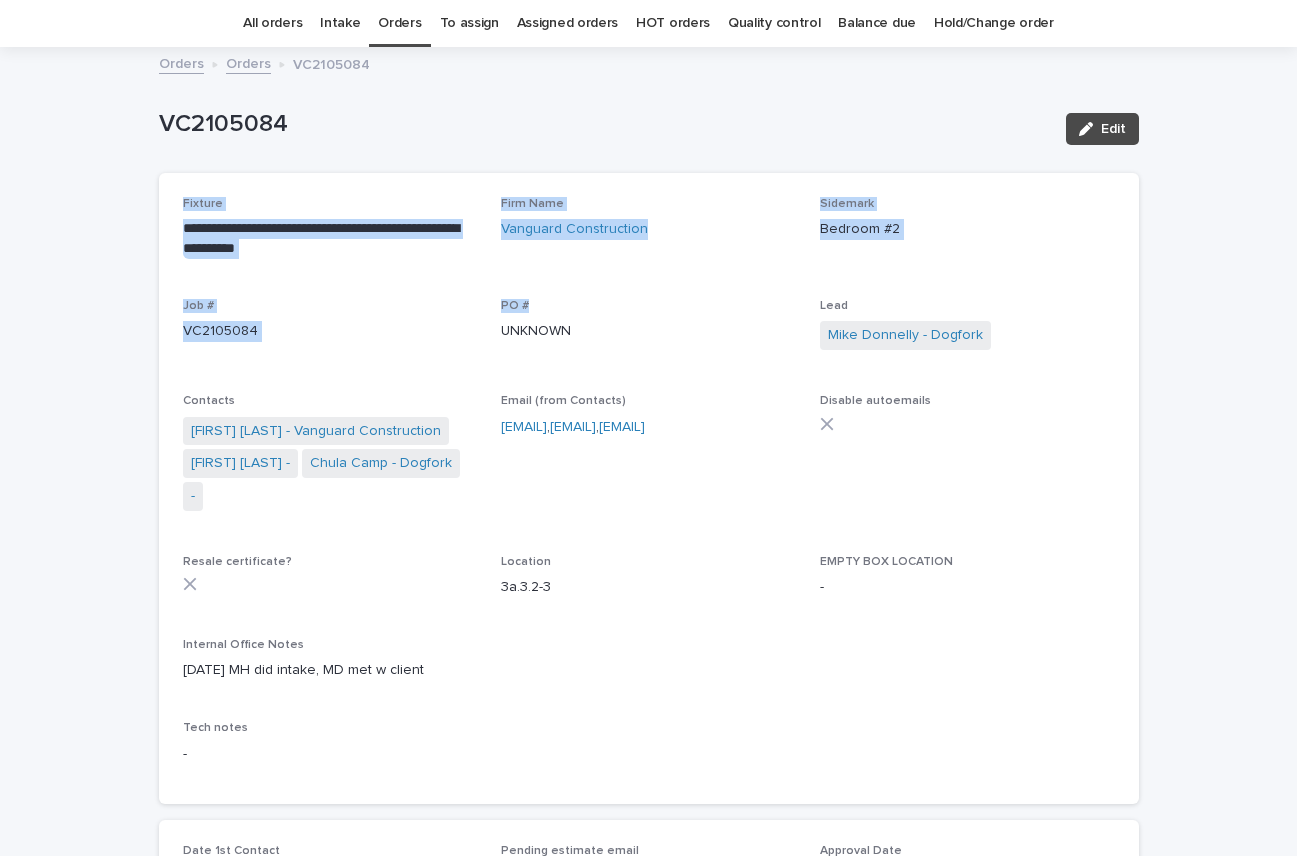 click on "**********" at bounding box center [649, 1776] 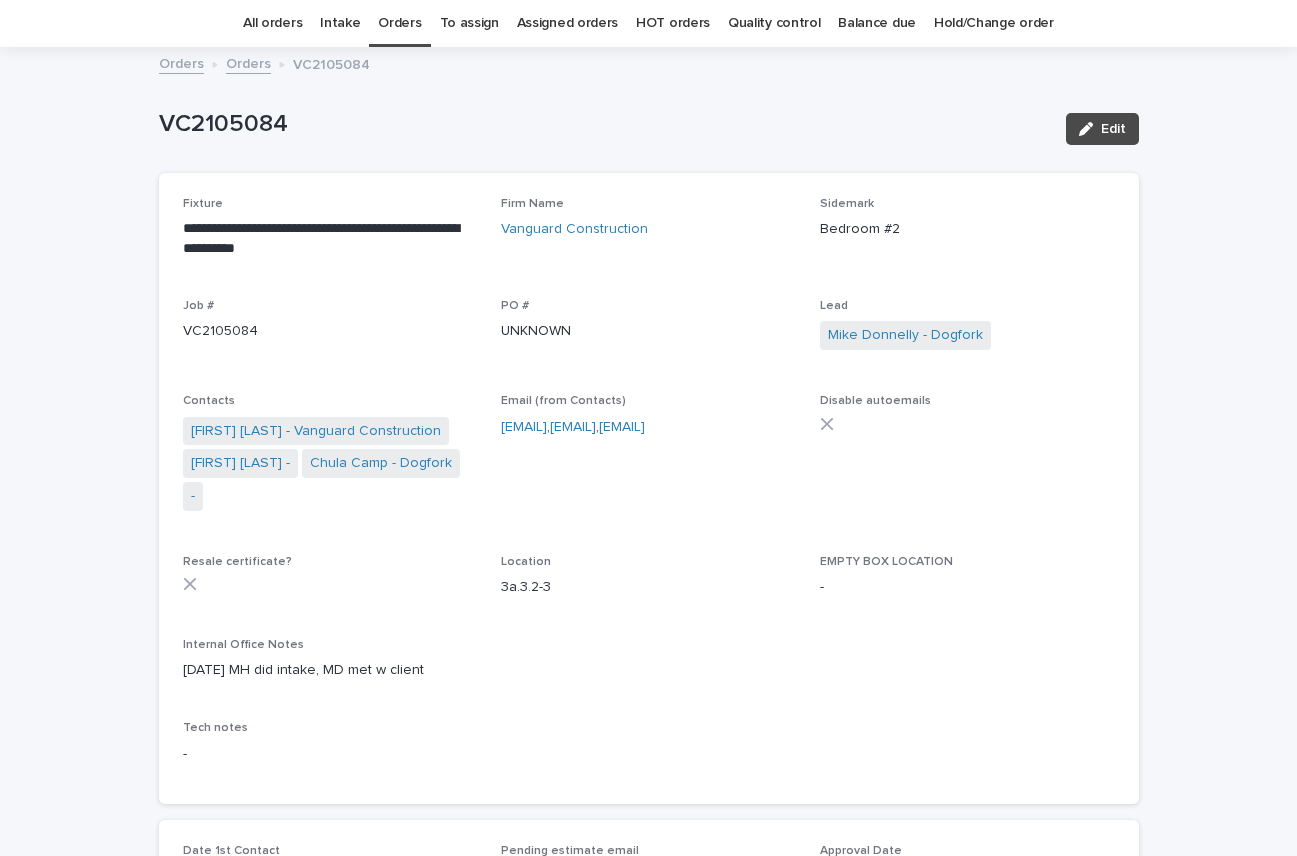 drag, startPoint x: 635, startPoint y: 566, endPoint x: 897, endPoint y: 683, distance: 286.9373 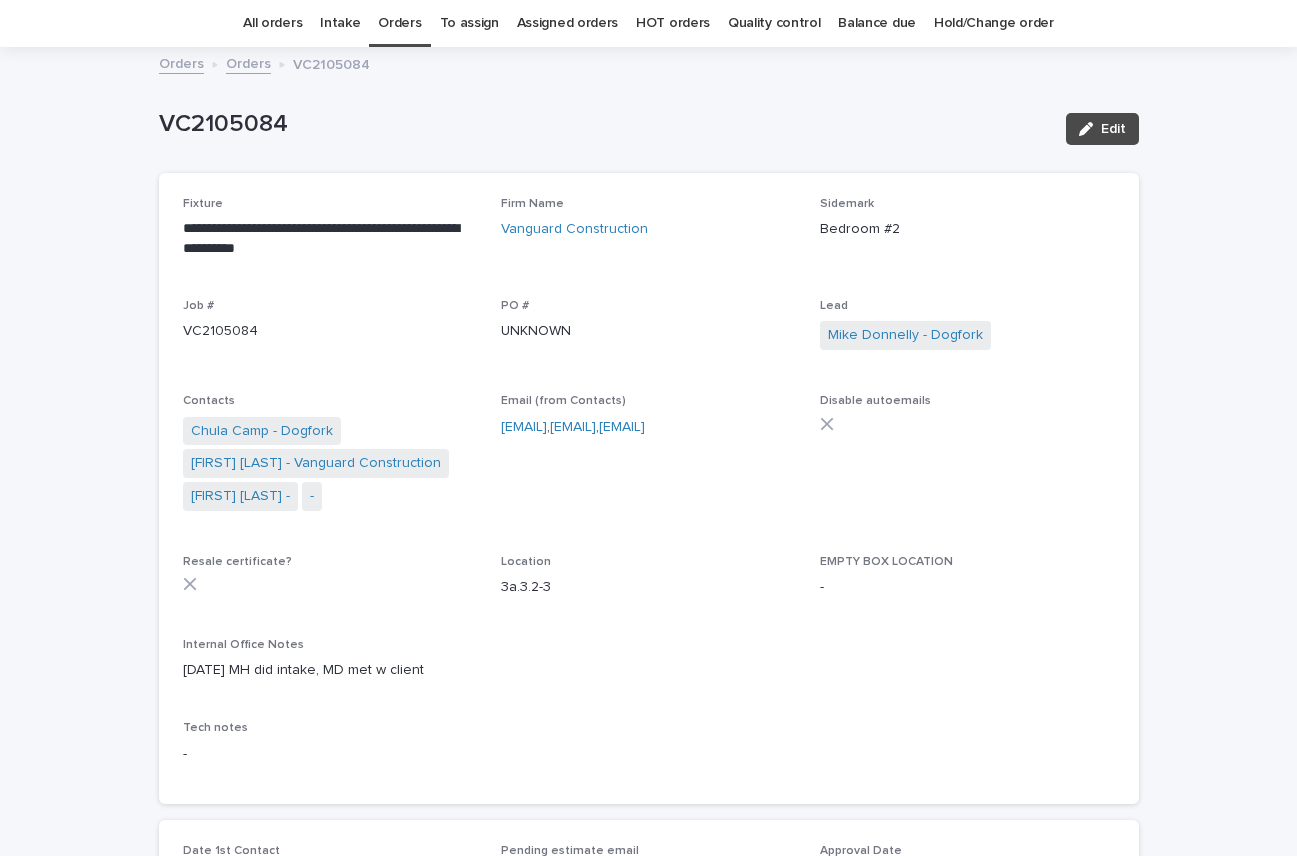 click on "Disable autoemails" at bounding box center [967, 420] 